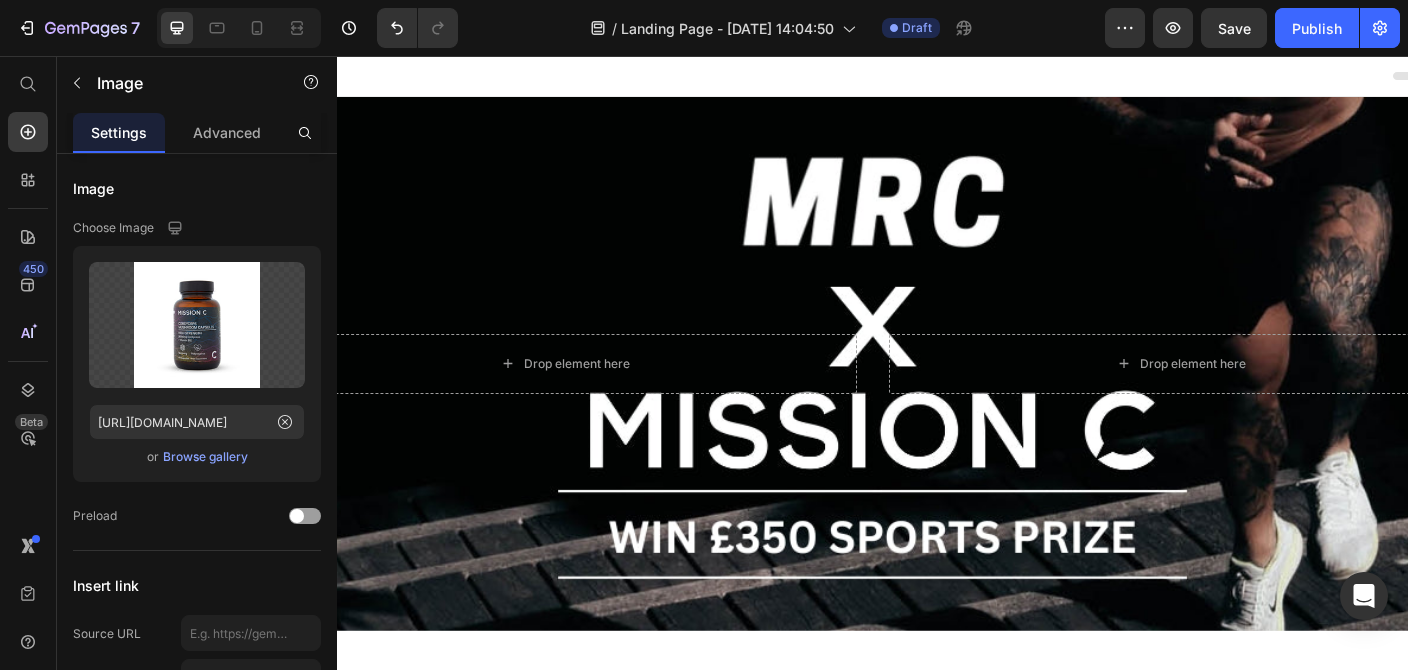 scroll, scrollTop: 1072, scrollLeft: 0, axis: vertical 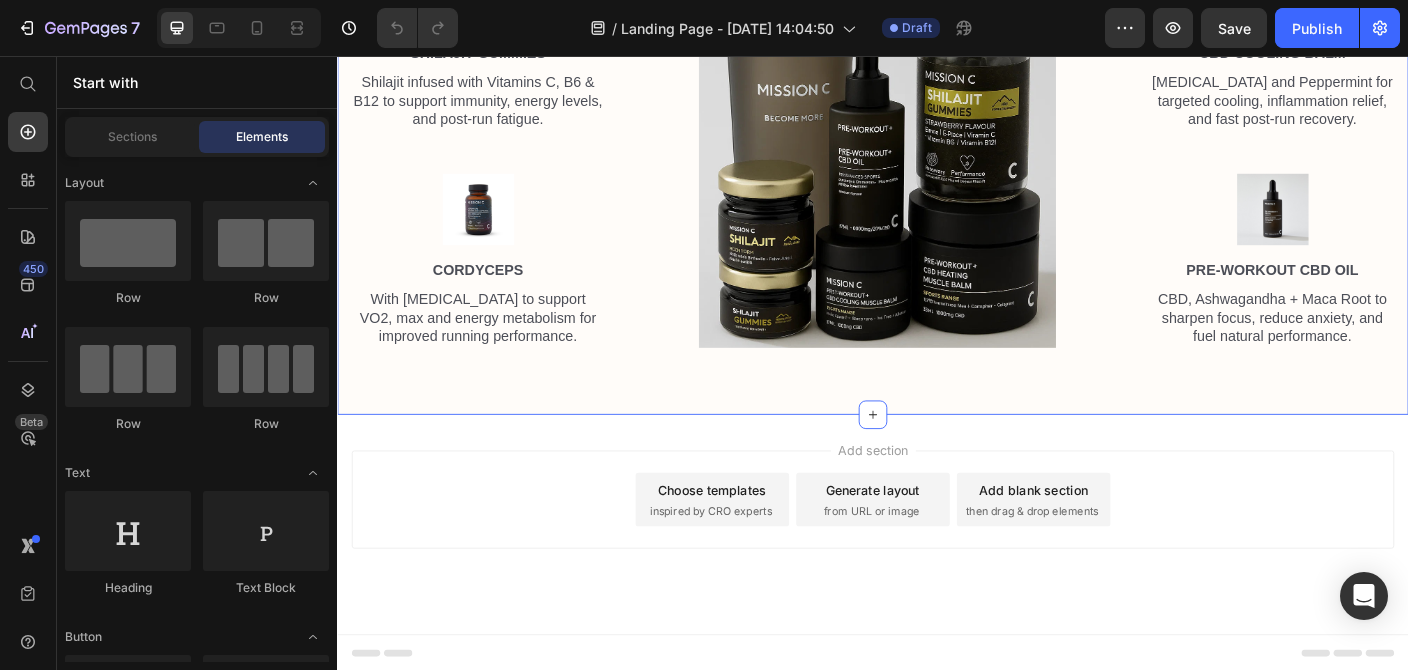 click on "What's in the prize? Heading Row Image Shilajit resin Text Block From the Himalayas. Boosts stamina, energy, and recovery with fulvic acid and essential minerals. Text Block Image shilajit gummies Text Block Shilajit infused with Vitamins C, B6 & B12 to support immunity, energy levels, and post-run fatigue. Text Block Image cordyceps Text Block With [MEDICAL_DATA] to support VO2, max and energy metabolism for improved running performance. Text Block Image Image cbd heating balm Text Block Infused with Camphor and [GEOGRAPHIC_DATA]. Deep heat to warm muscles and boost circulation pre-workout. Text Block Image cbd cooling balm Text Block [MEDICAL_DATA] and Peppermint for targeted cooling, inflammation relief, and fast post-run recovery. Text Block Image Pre-workout cbd oil Text Block CBD, Ashwagandha + Maca Root to sharpen focus, reduce anxiety, and fuel natural performance. Text Block Row Row Image Section 5" at bounding box center [937, -9] 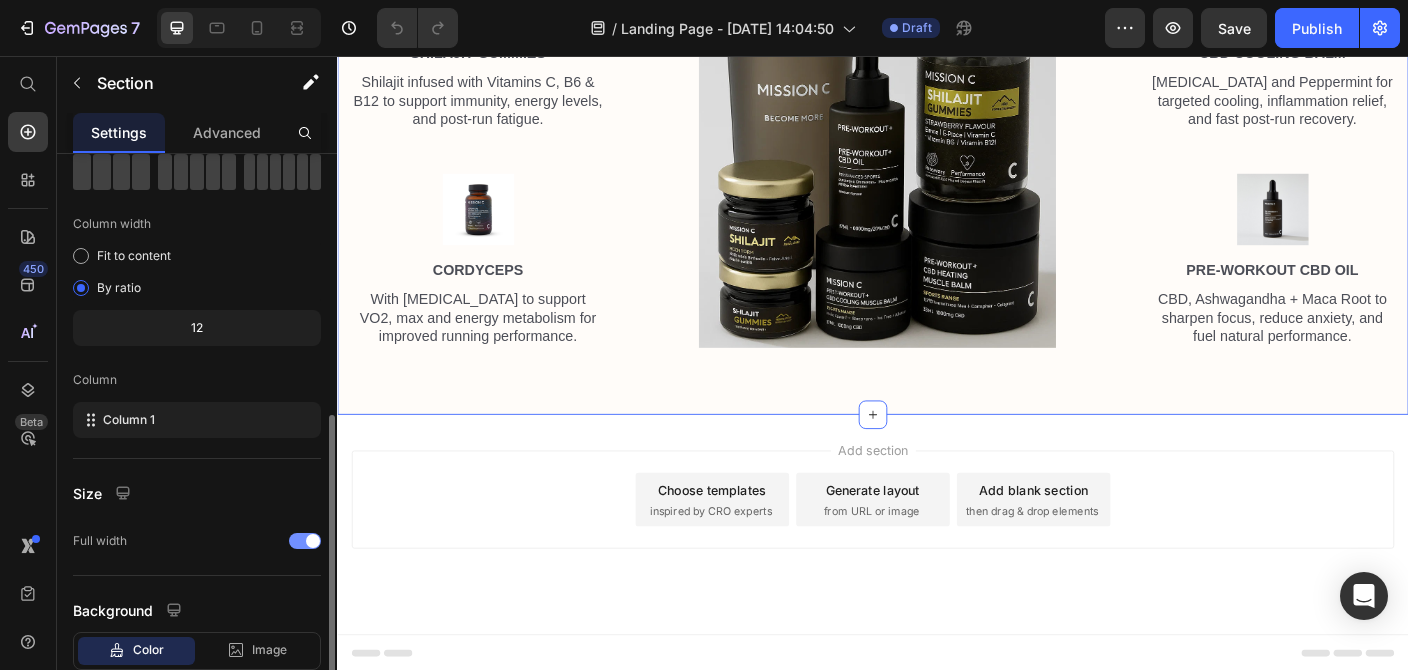 scroll, scrollTop: 216, scrollLeft: 0, axis: vertical 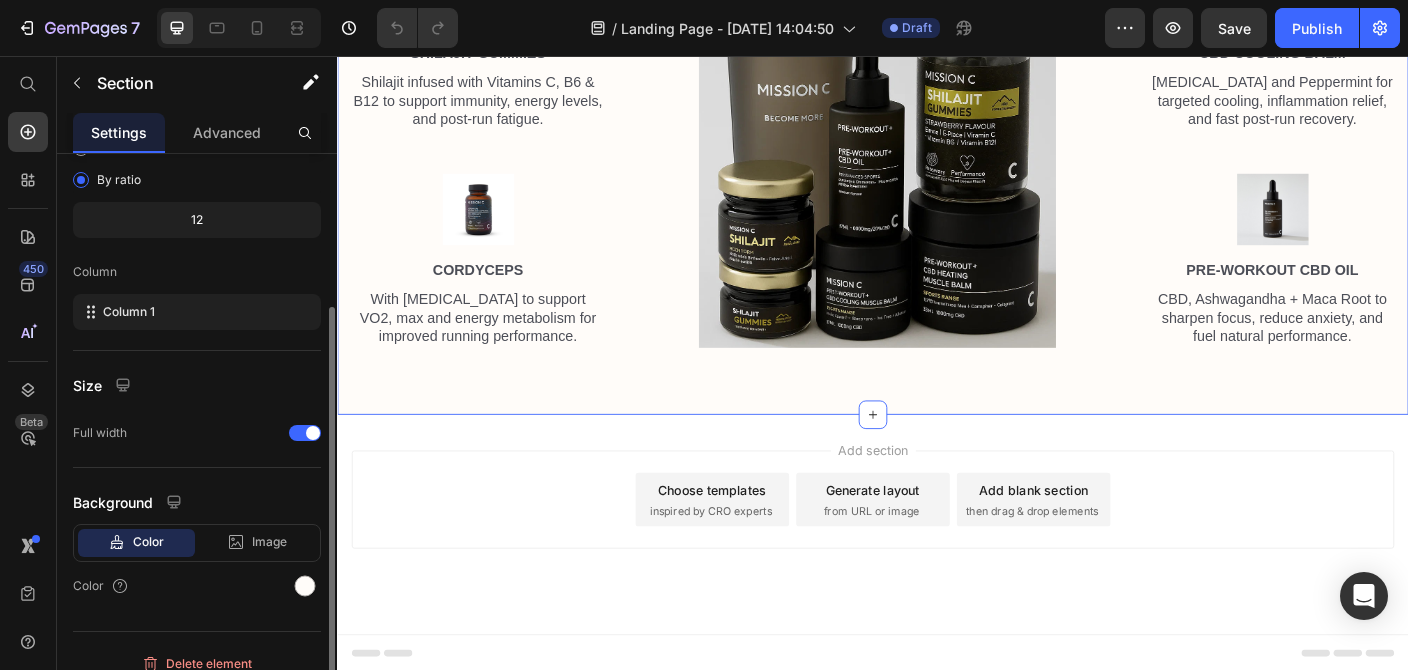 click on "12" 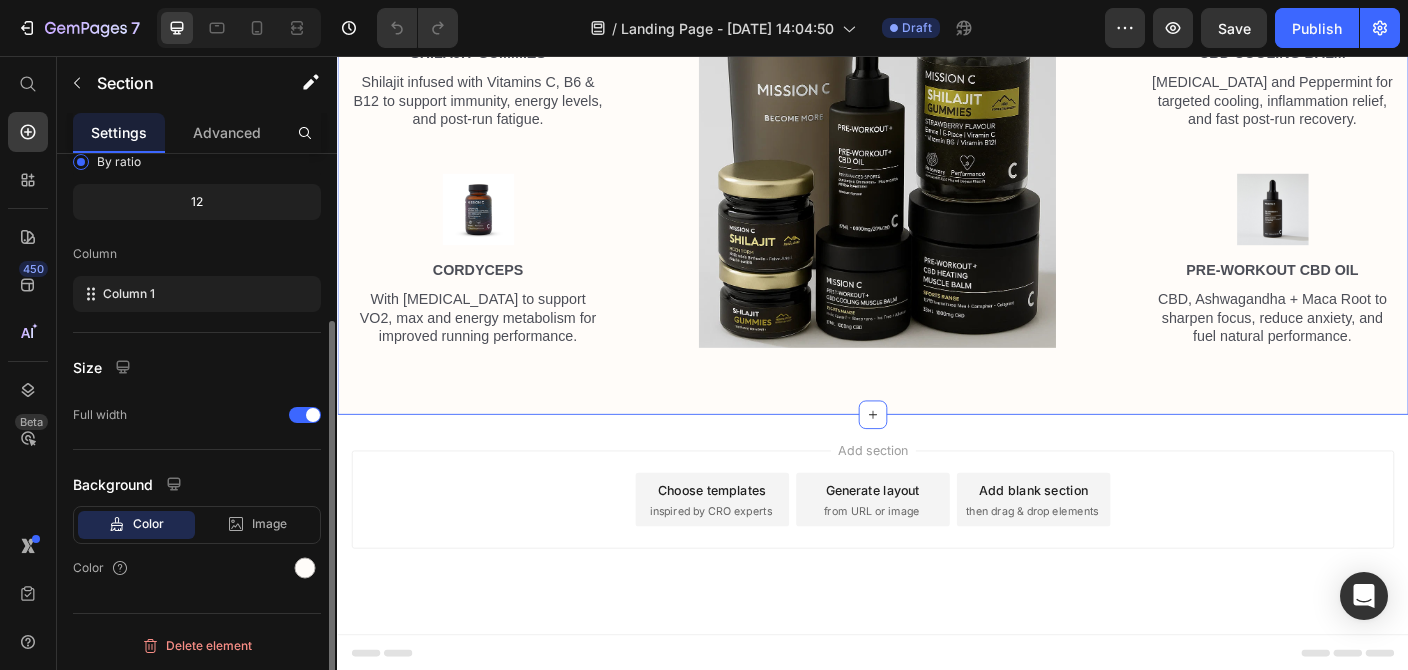 scroll, scrollTop: 235, scrollLeft: 0, axis: vertical 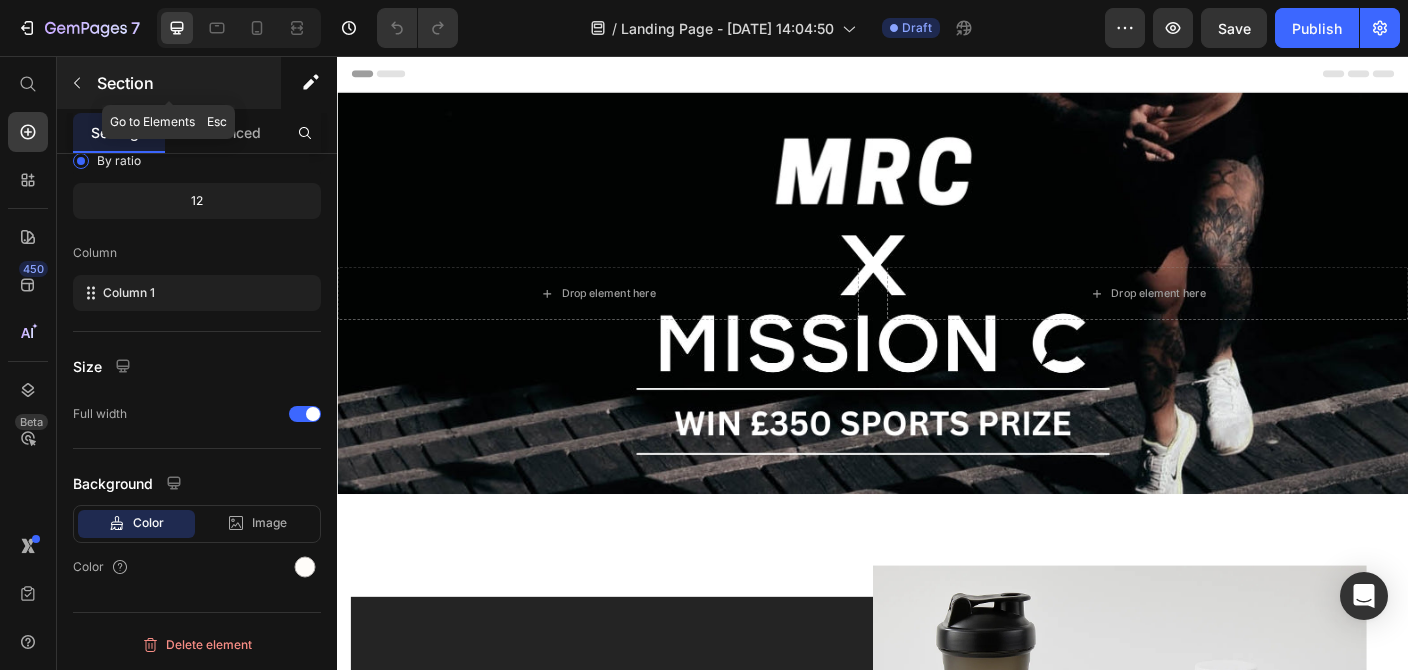 click 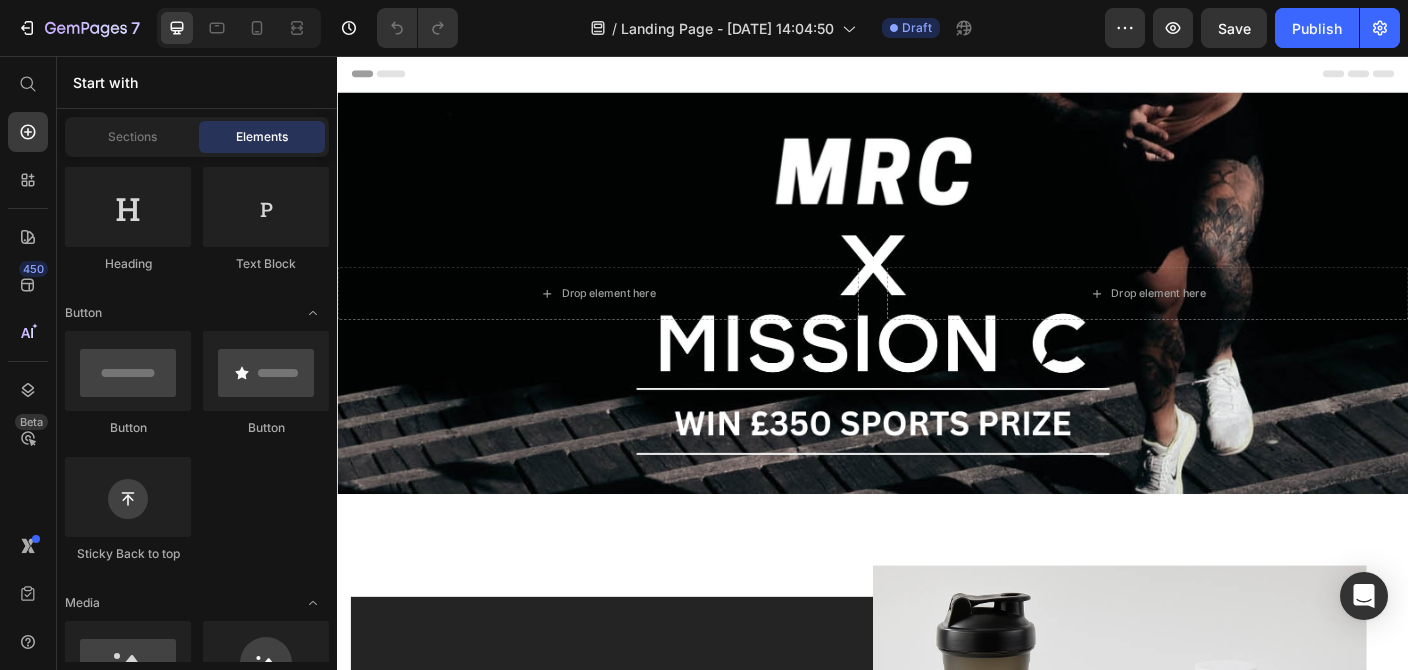 scroll, scrollTop: 0, scrollLeft: 0, axis: both 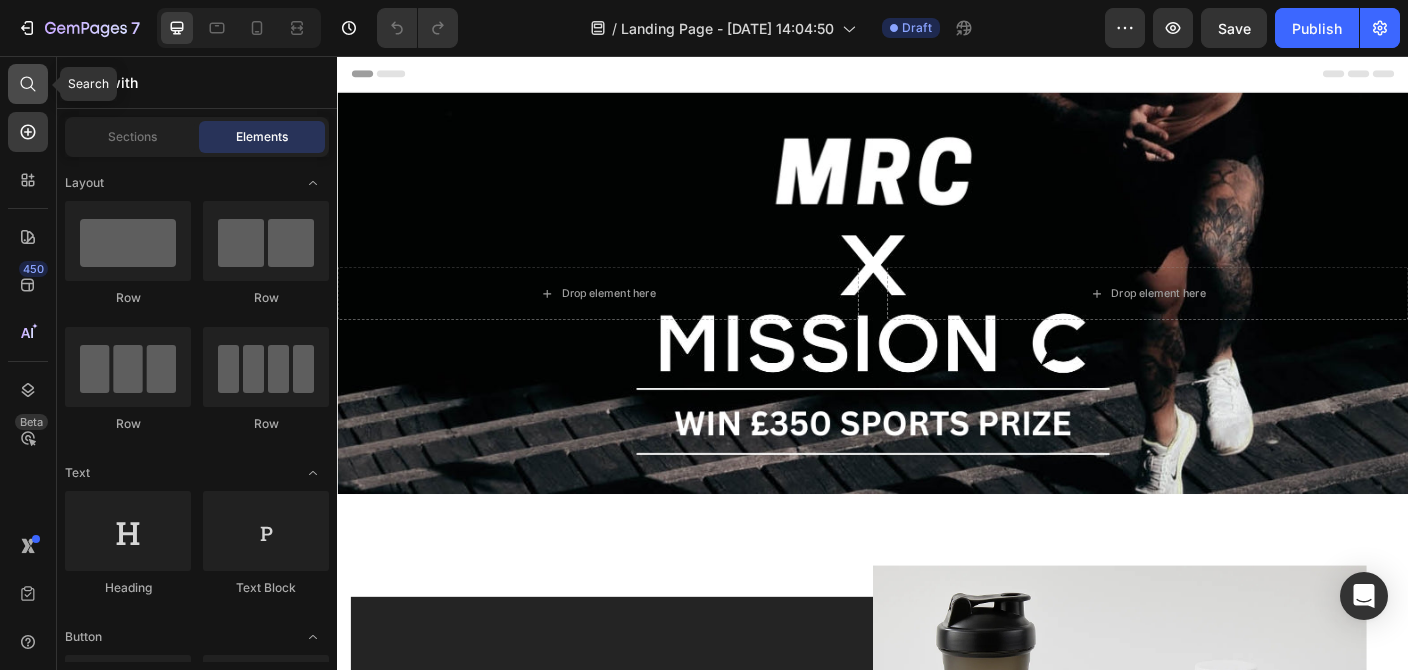 click 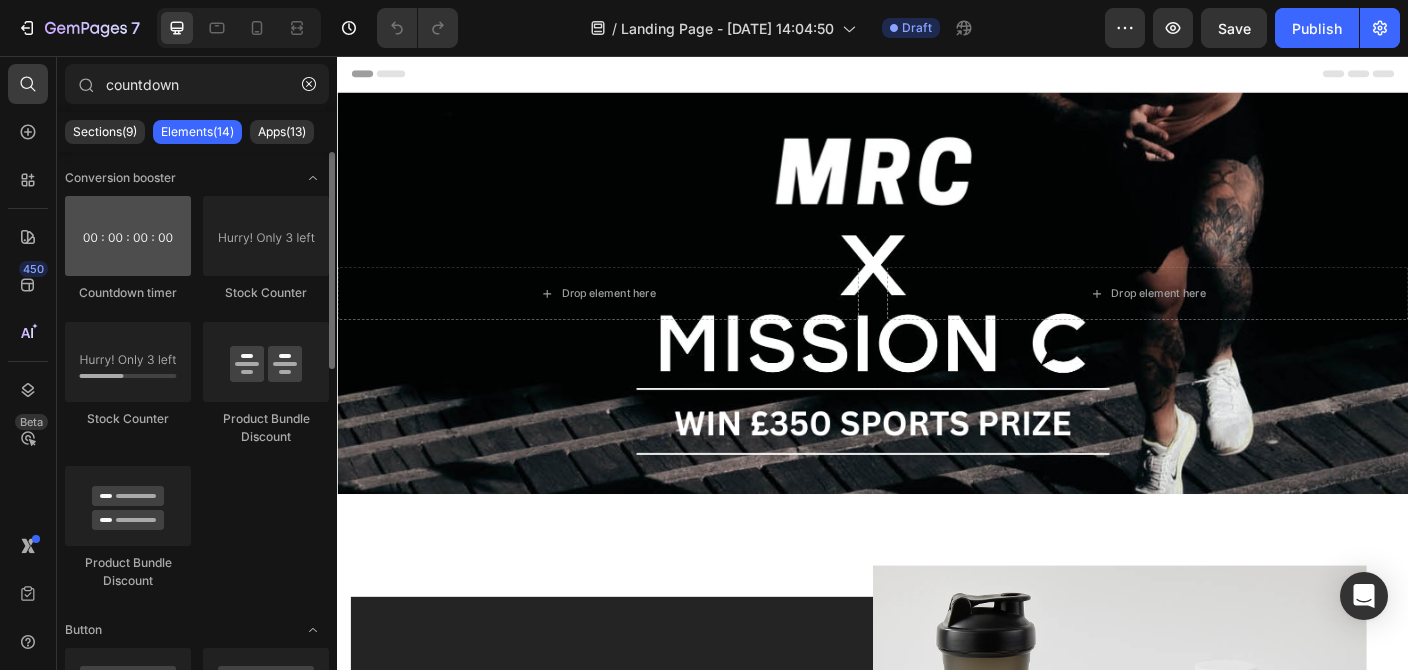 type on "countdown" 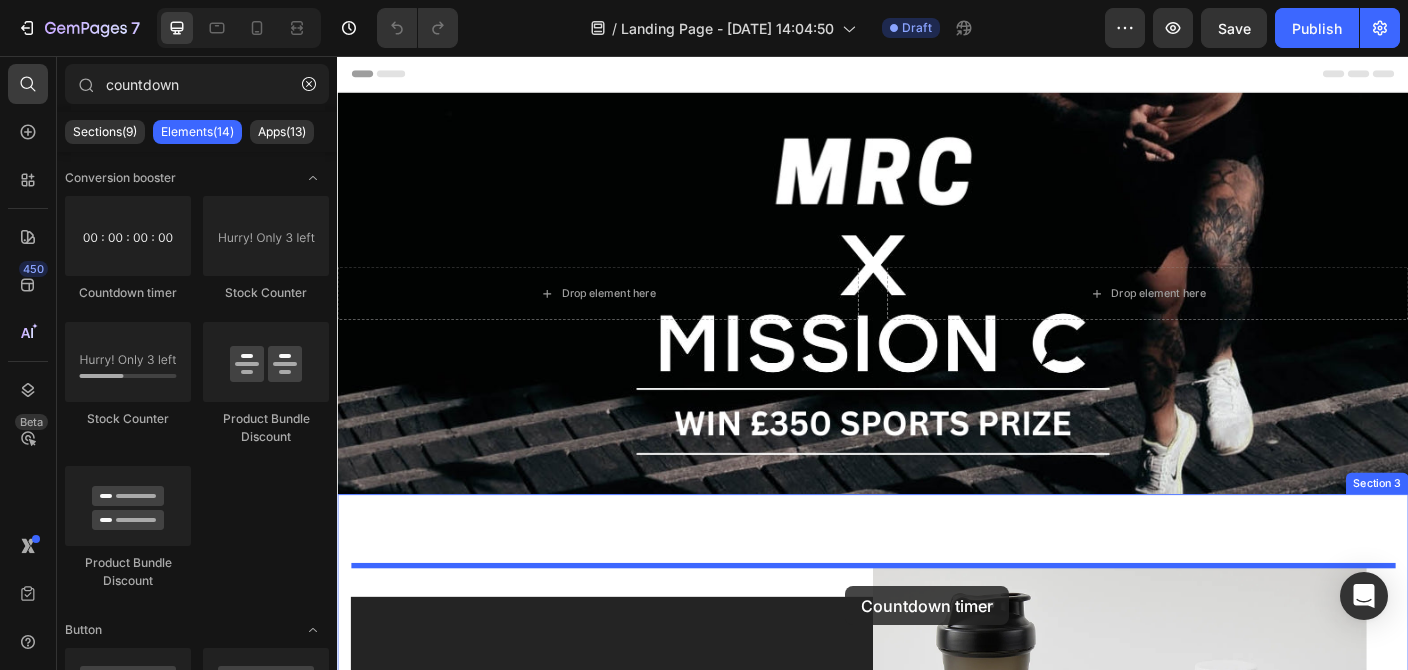 drag, startPoint x: 483, startPoint y: 305, endPoint x: 845, endPoint y: 586, distance: 458.26303 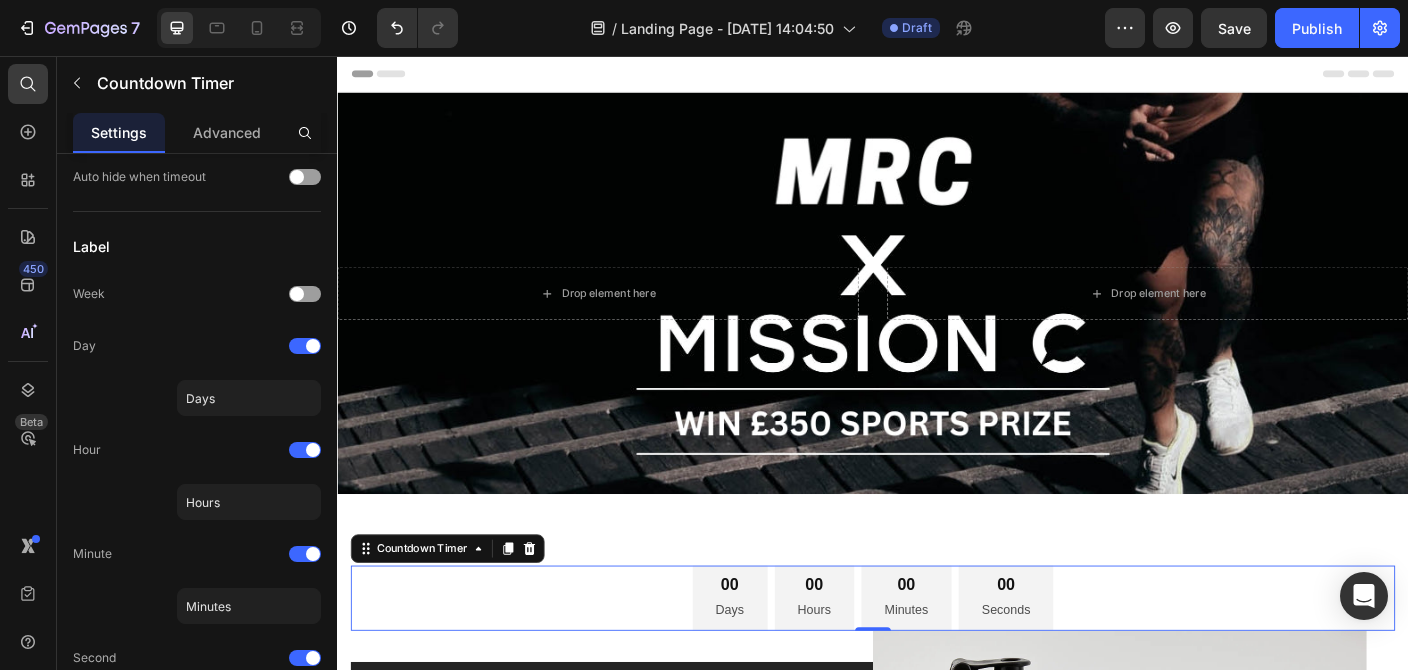 scroll, scrollTop: 0, scrollLeft: 0, axis: both 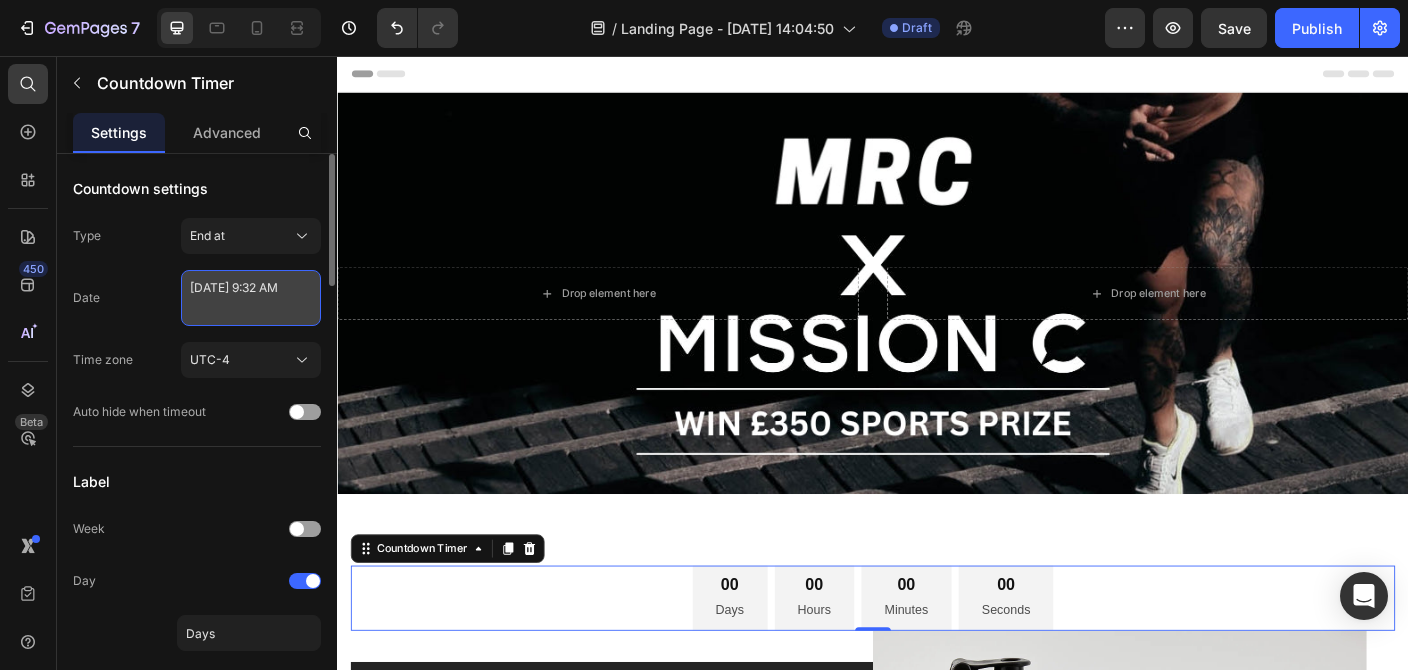click on "[DATE] 9:32 AM" at bounding box center [251, 298] 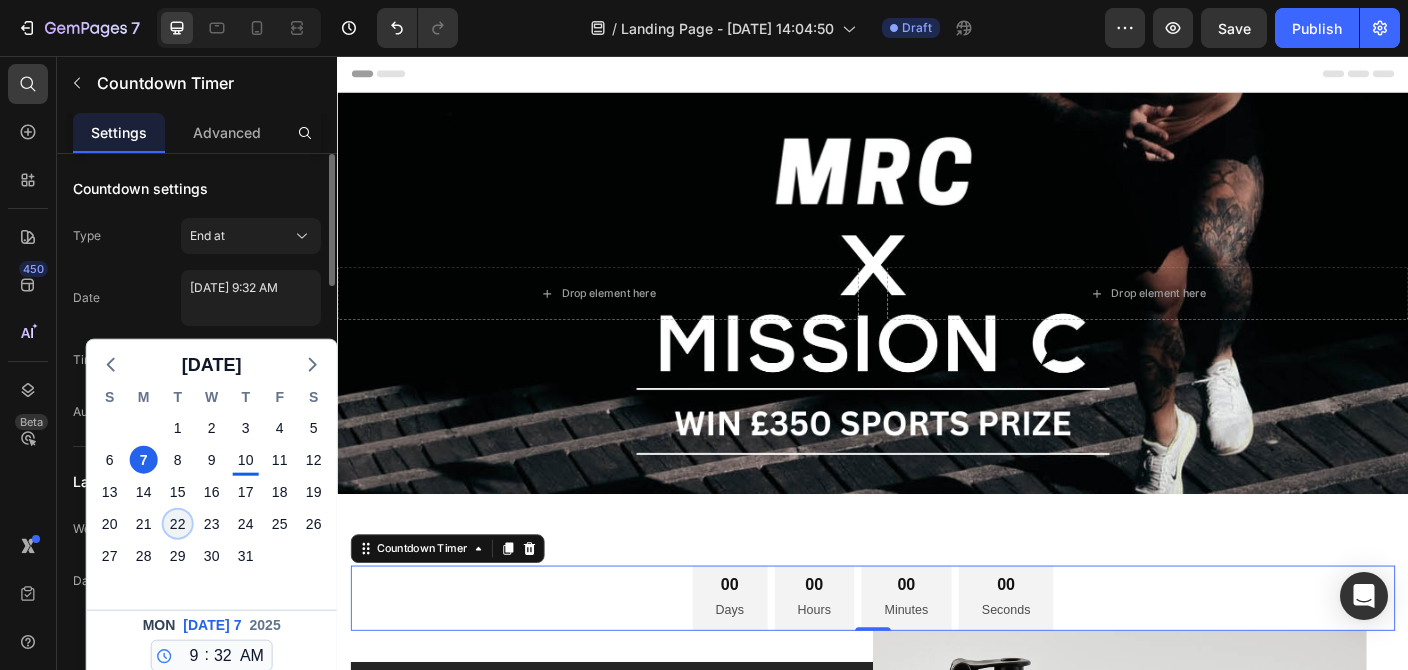 click on "22" 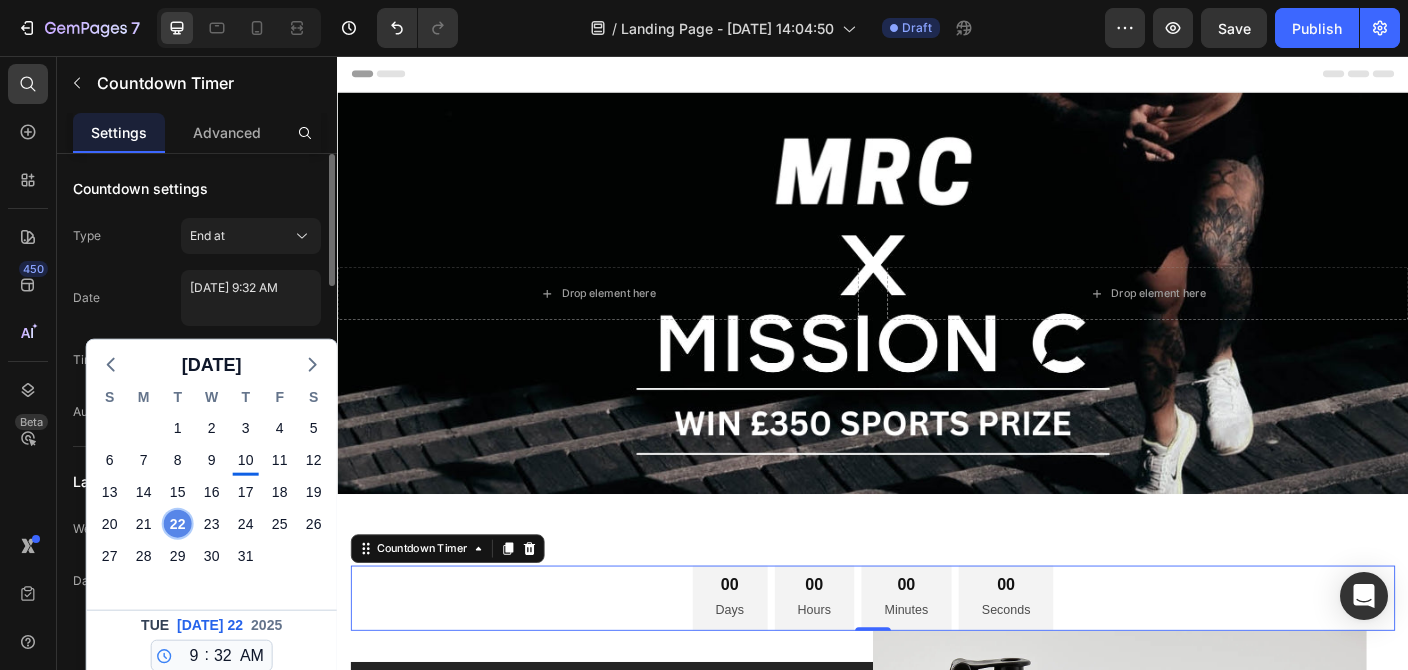 type on "[DATE] 9:32 AM" 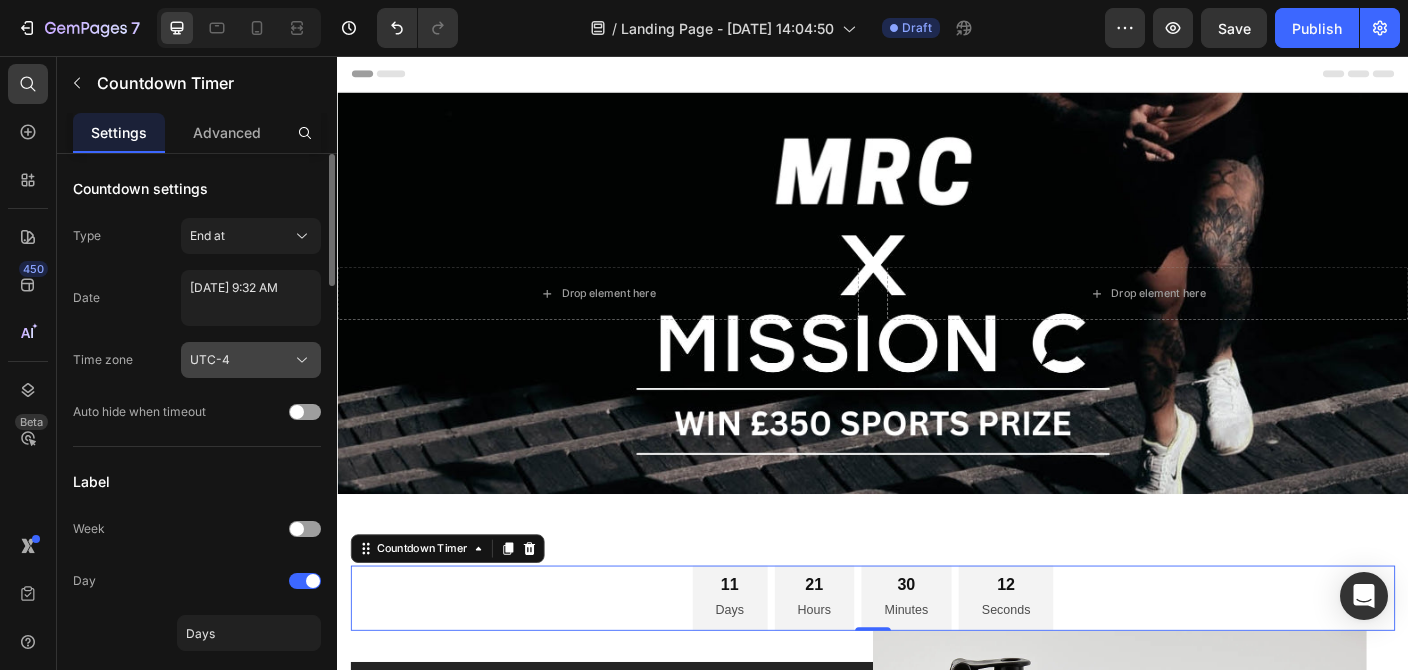 click on "UTC-4" 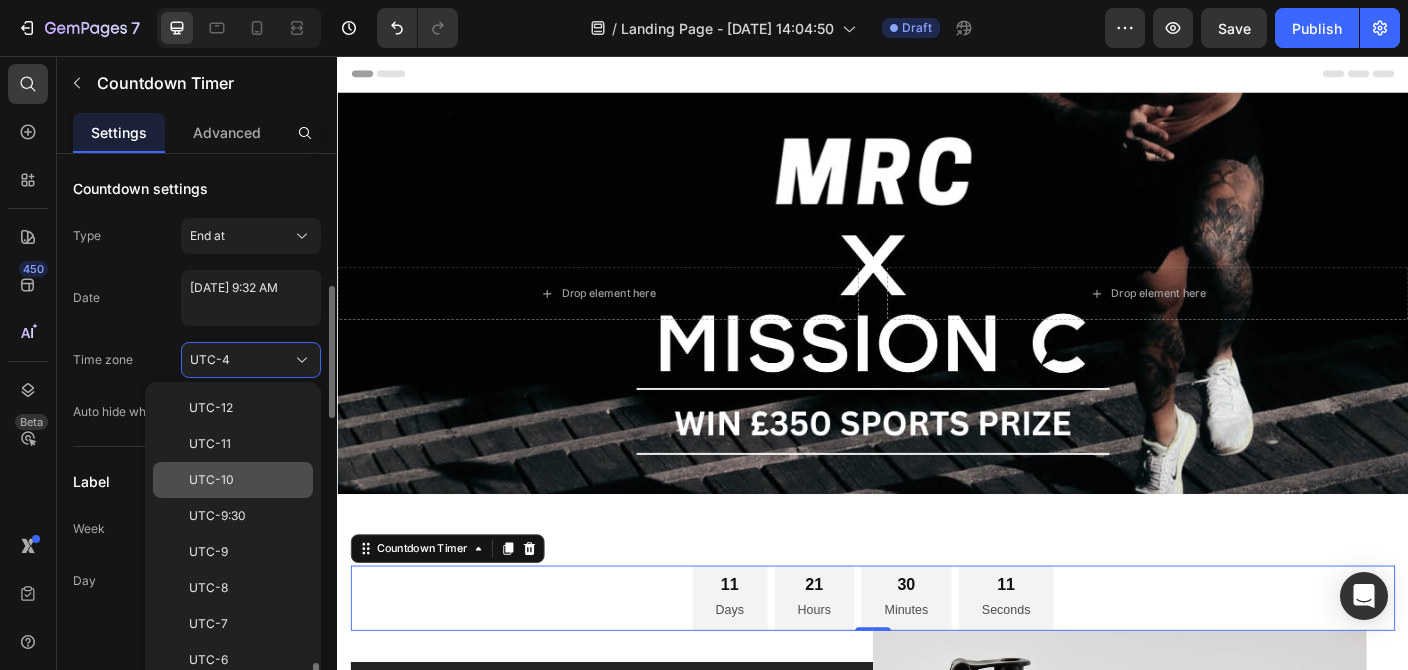 scroll, scrollTop: 160, scrollLeft: 0, axis: vertical 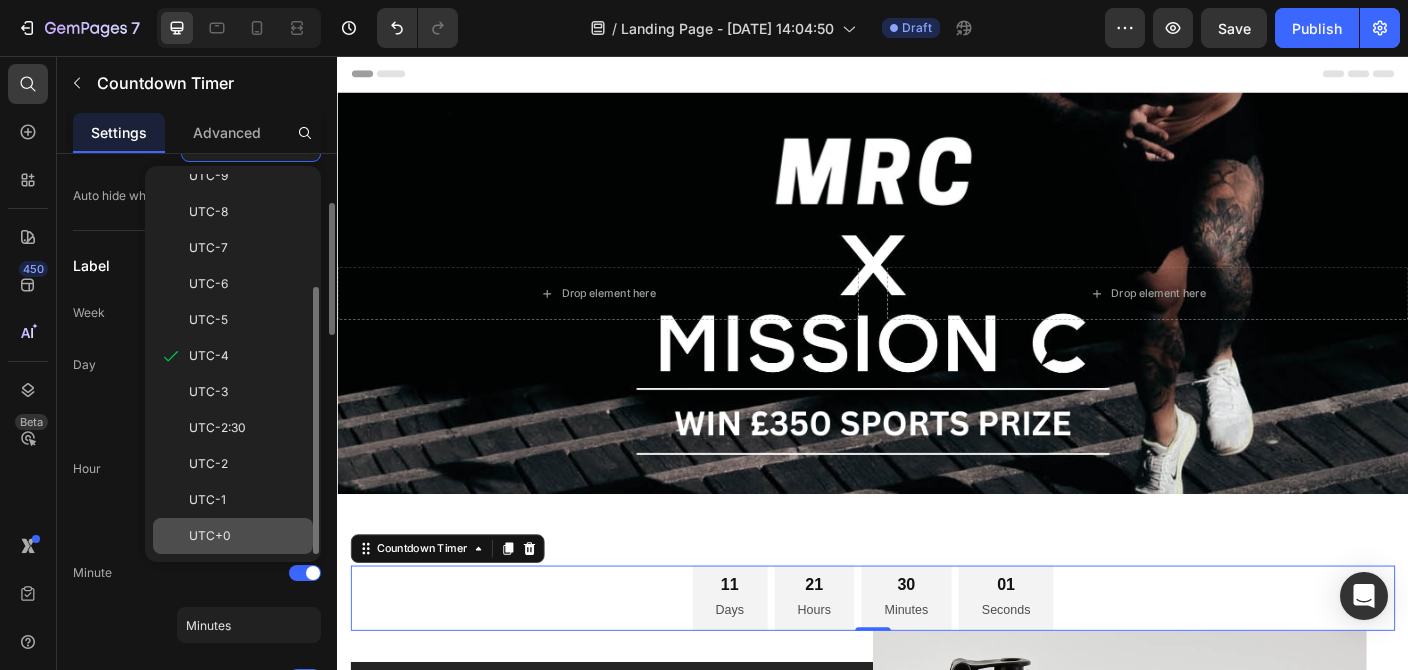 click on "UTC+0" at bounding box center (247, 536) 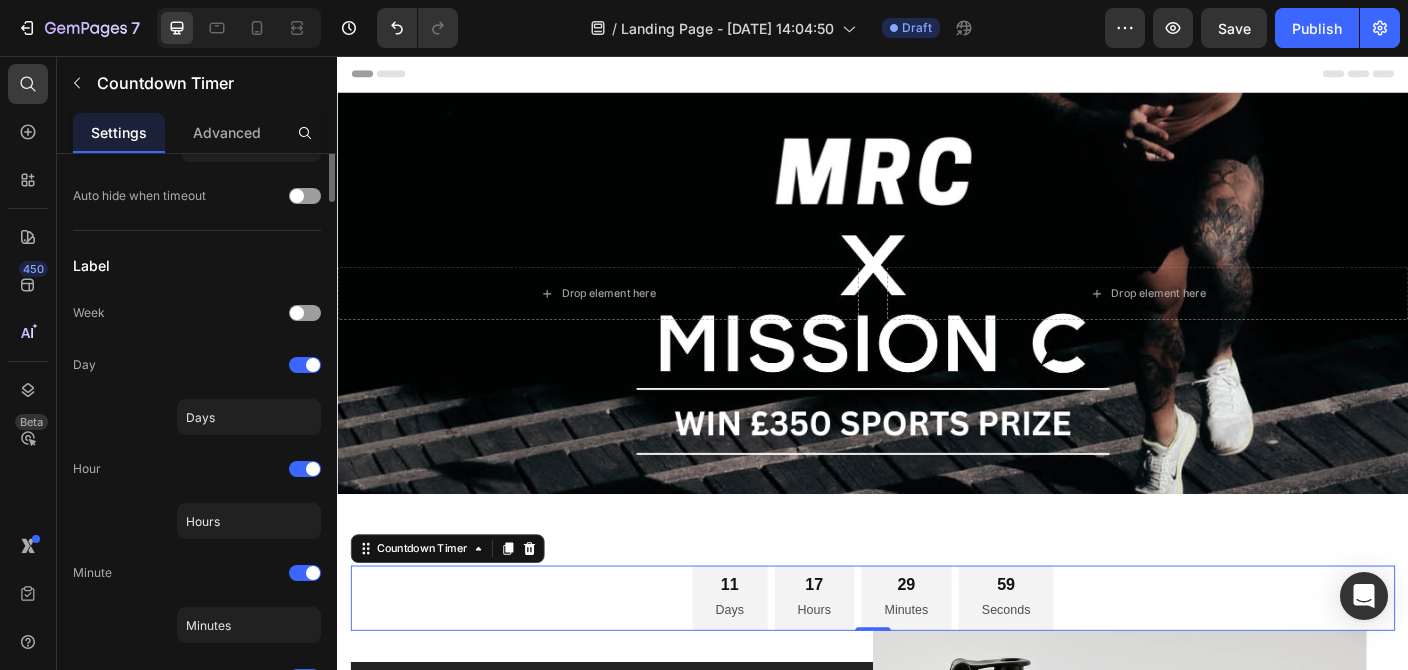 scroll, scrollTop: 0, scrollLeft: 0, axis: both 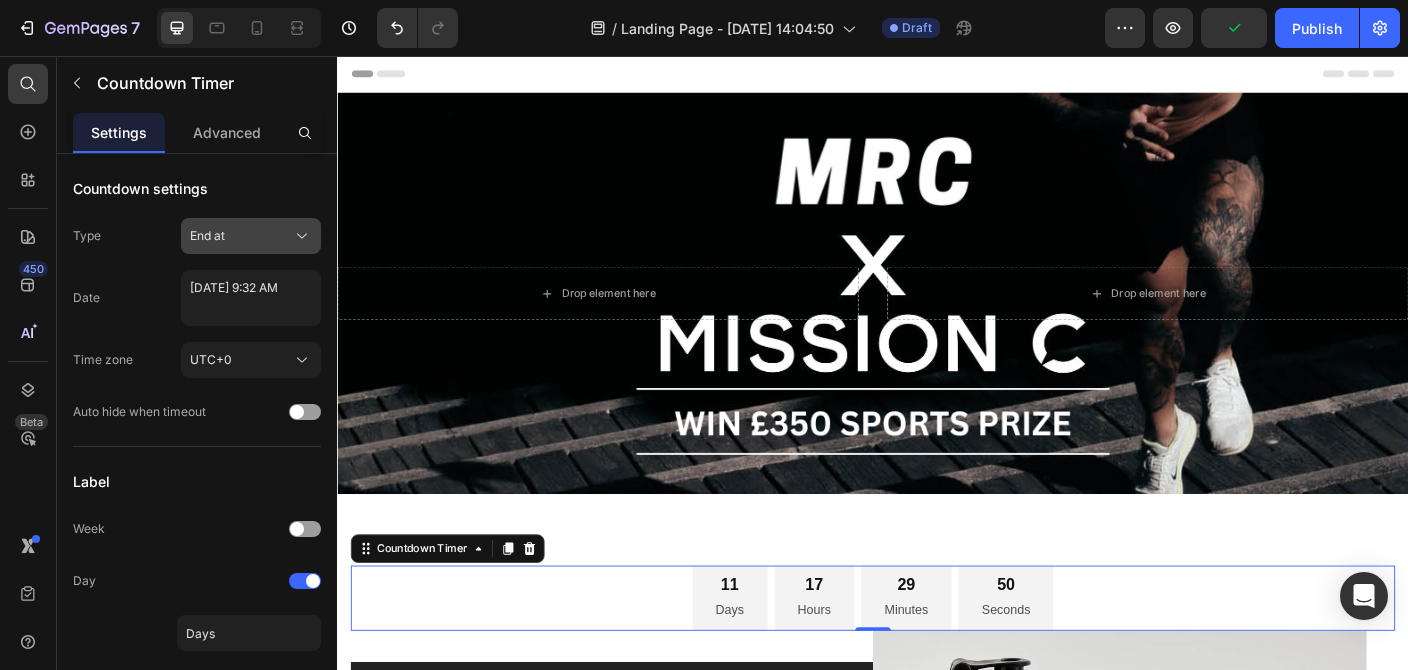 click on "End at" 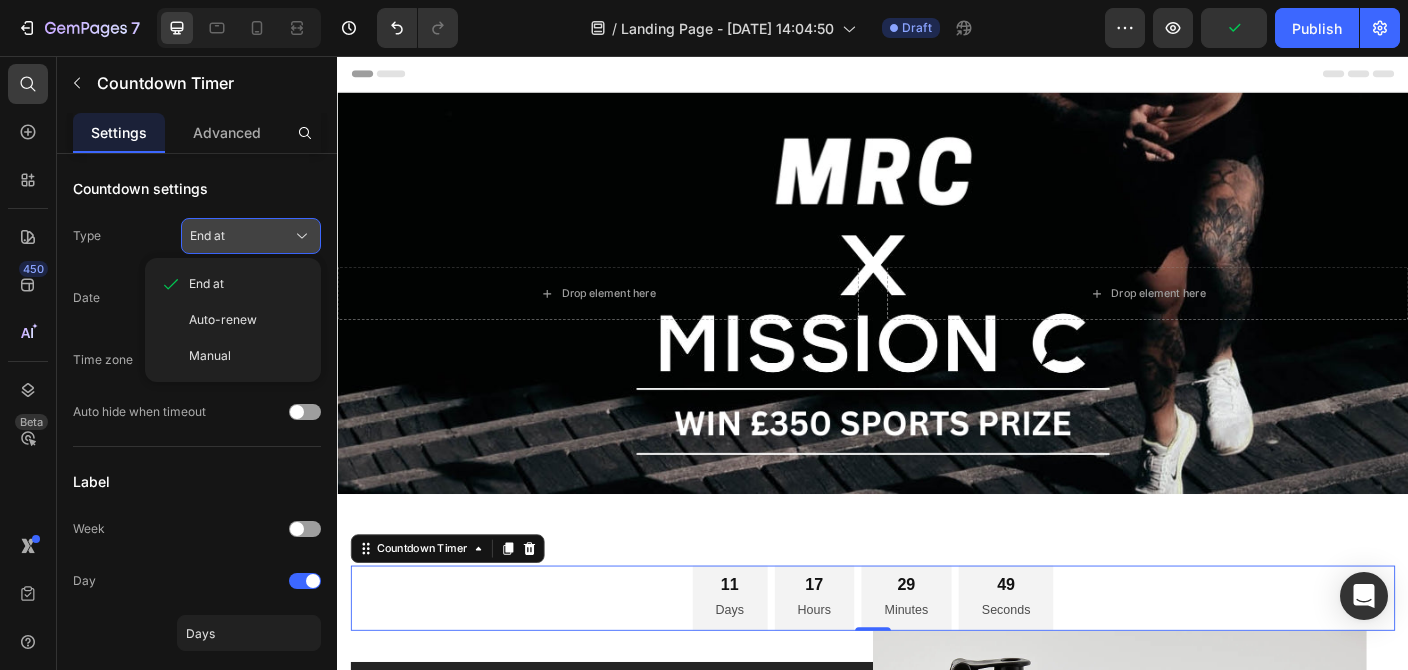 click on "End at" 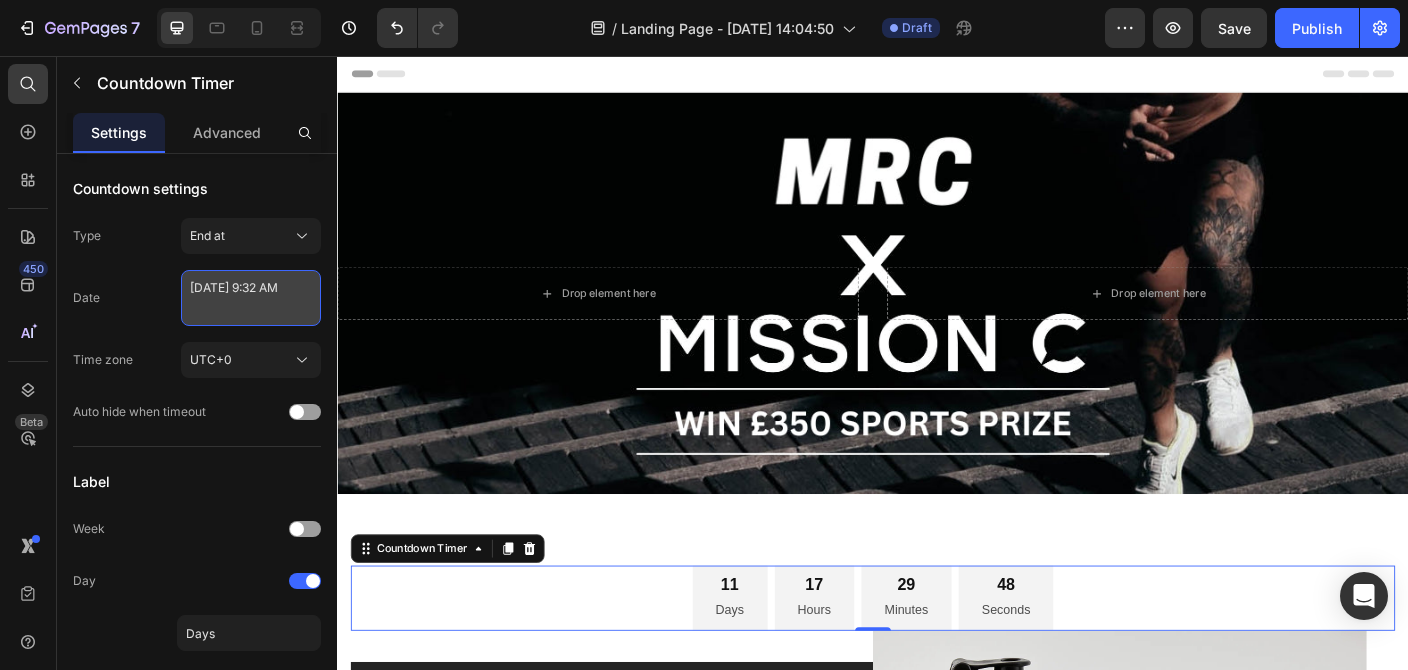 select on "9" 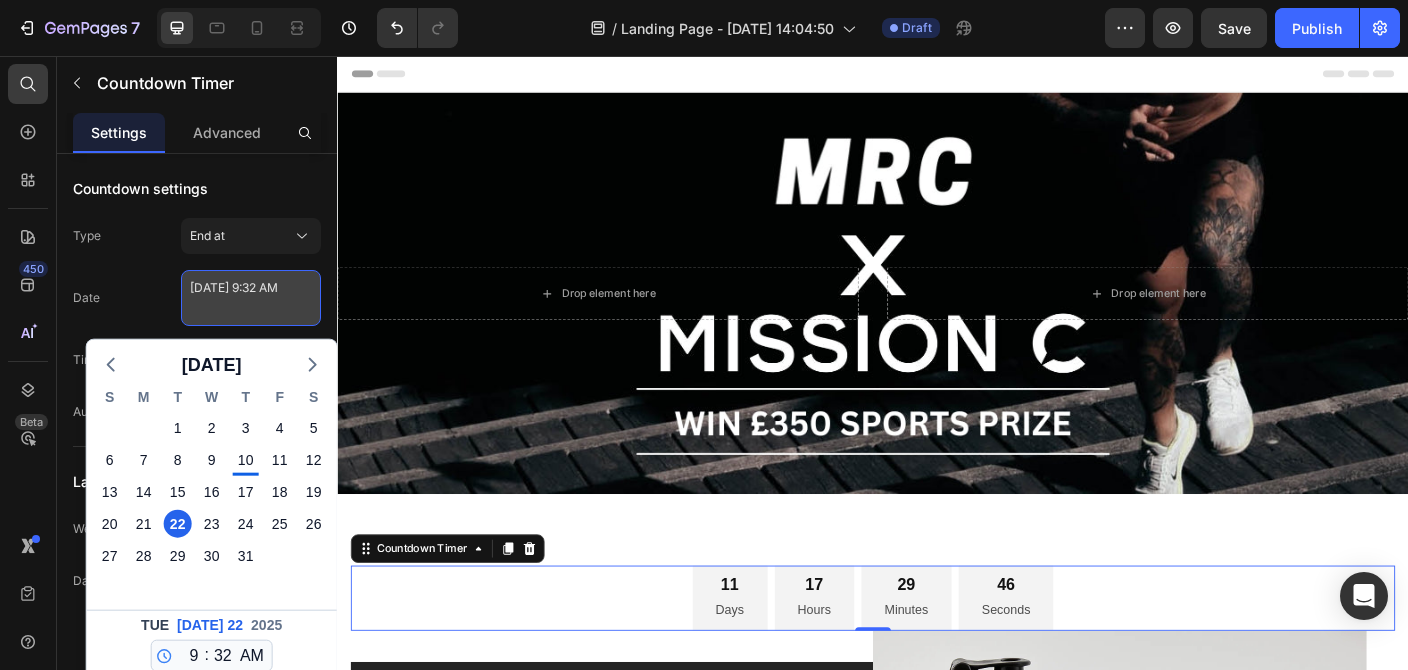 click on "[DATE] 9:32 AM" at bounding box center [251, 298] 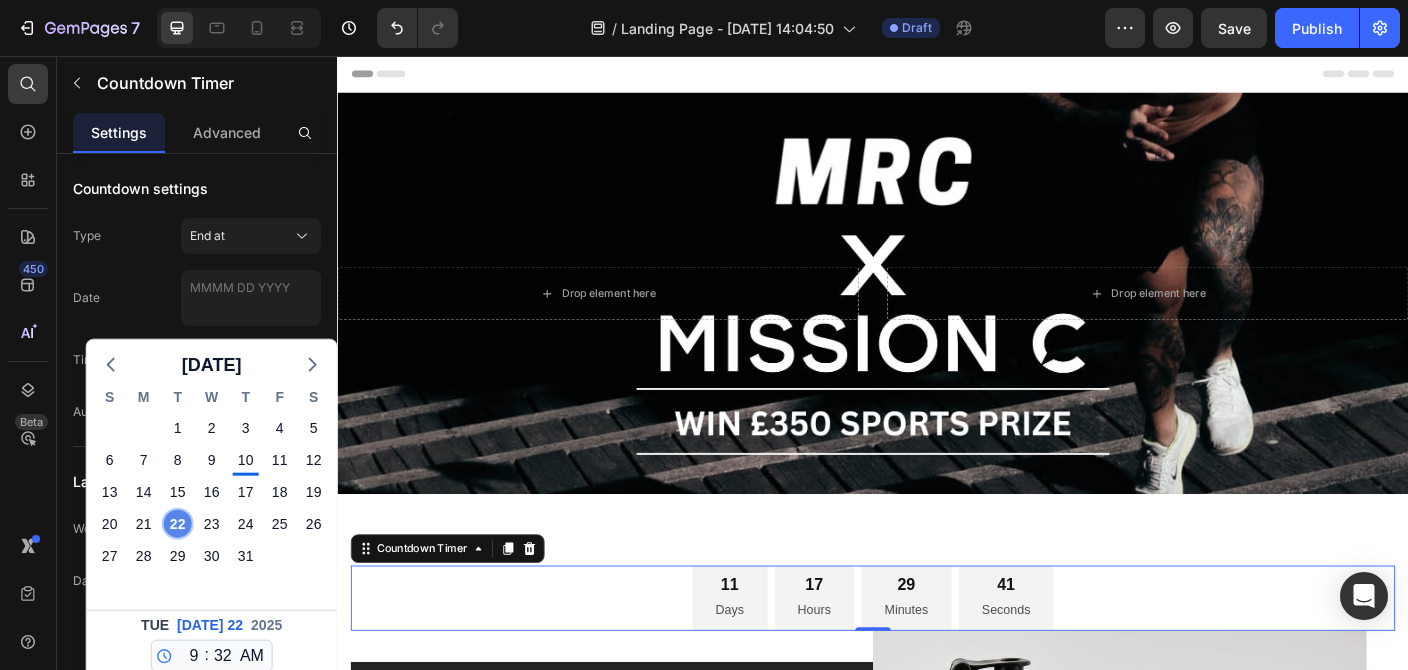 type on "[DATE] 9:32 AM" 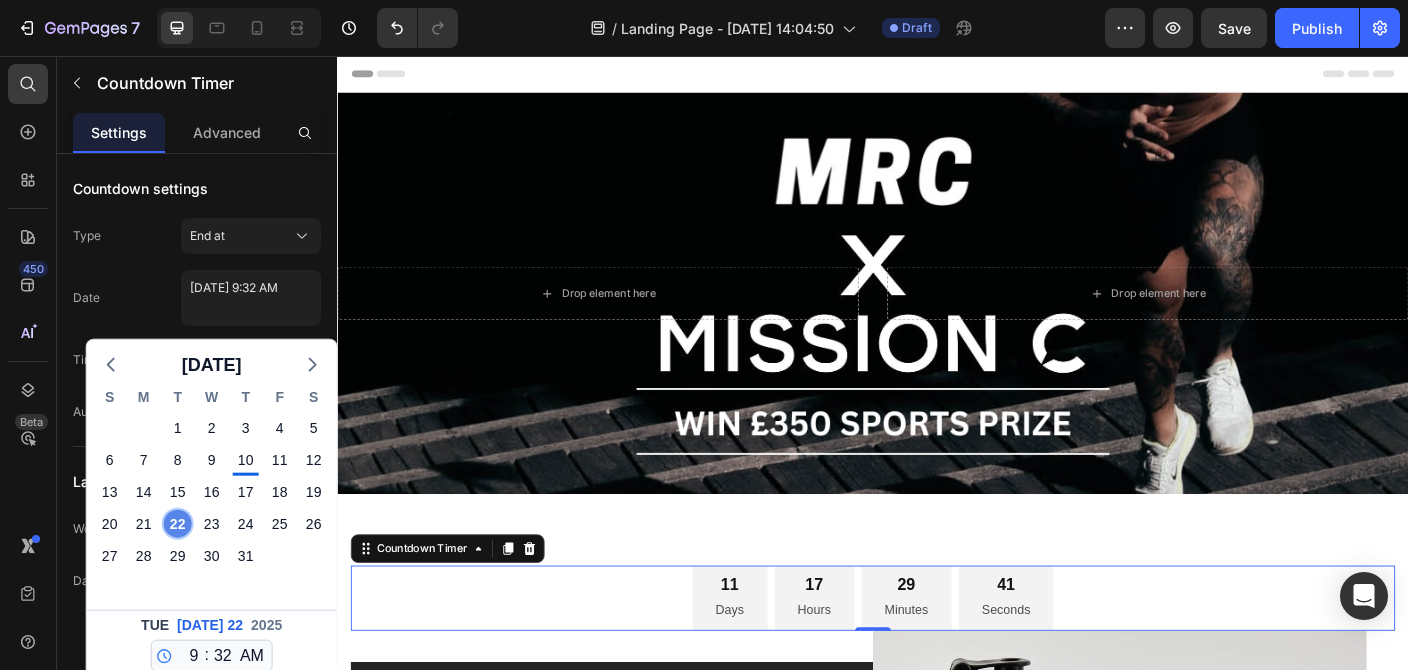 click on "22" 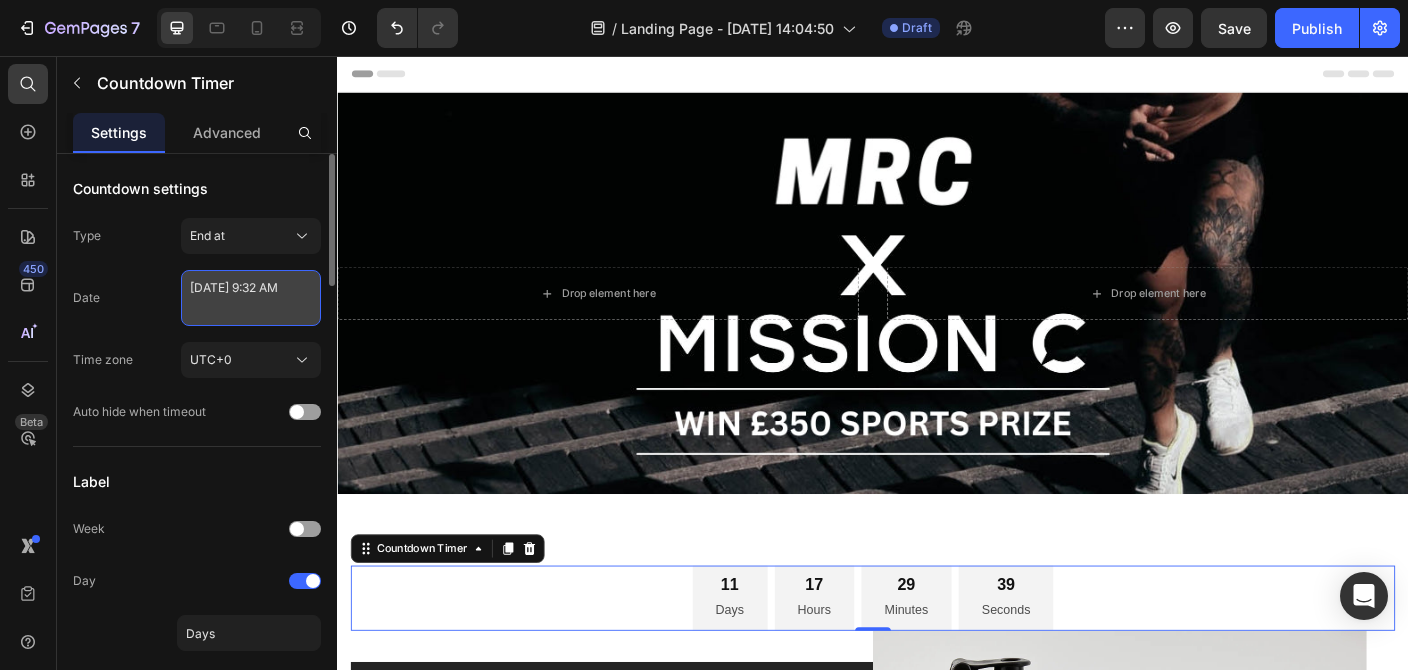 click on "[DATE] 9:32 AM" at bounding box center (251, 298) 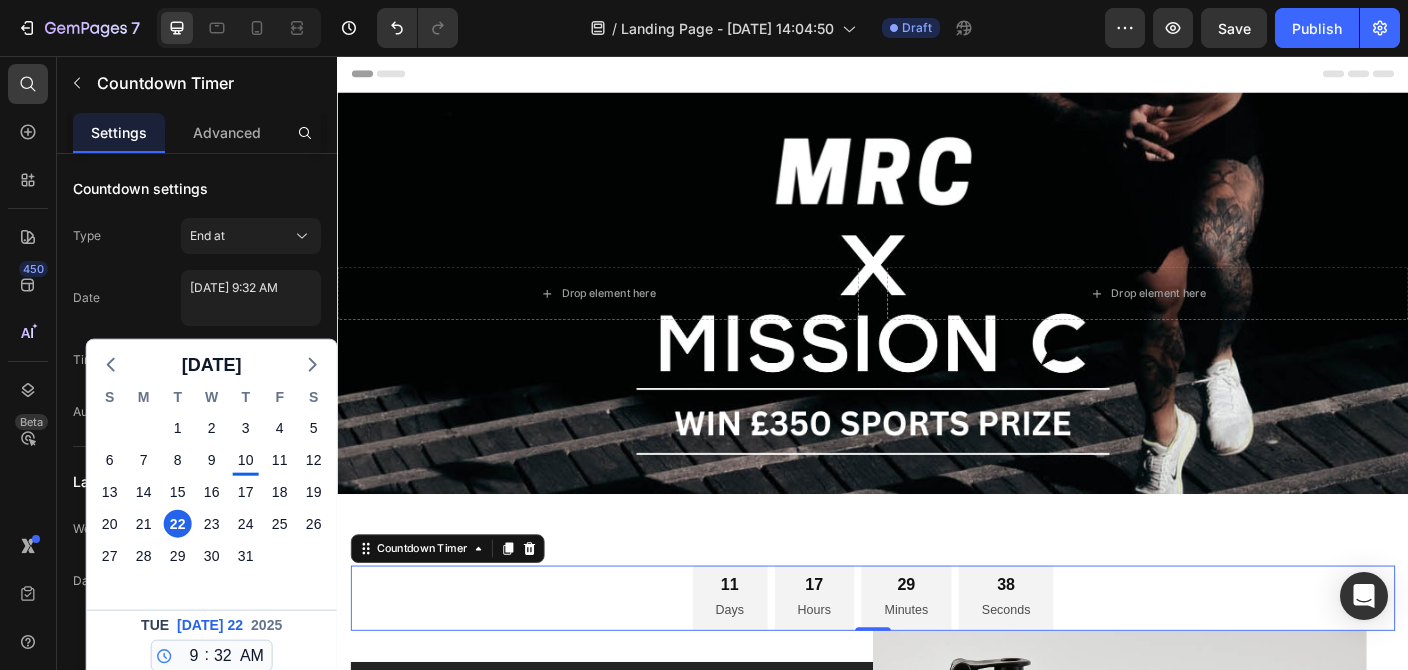 click on "12 1 2 3 4 5 6 7 8 9 10 11 : 00 01 02 03 04 05 06 07 08 09 10 11 12 13 14 15 16 17 18 19 20 21 22 23 24 25 26 27 28 29 30 31 32 33 34 35 36 37 38 39 40 41 42 43 44 45 46 47 48 49 50 51 52 53 54 55 56 57 58 59 AM PM" 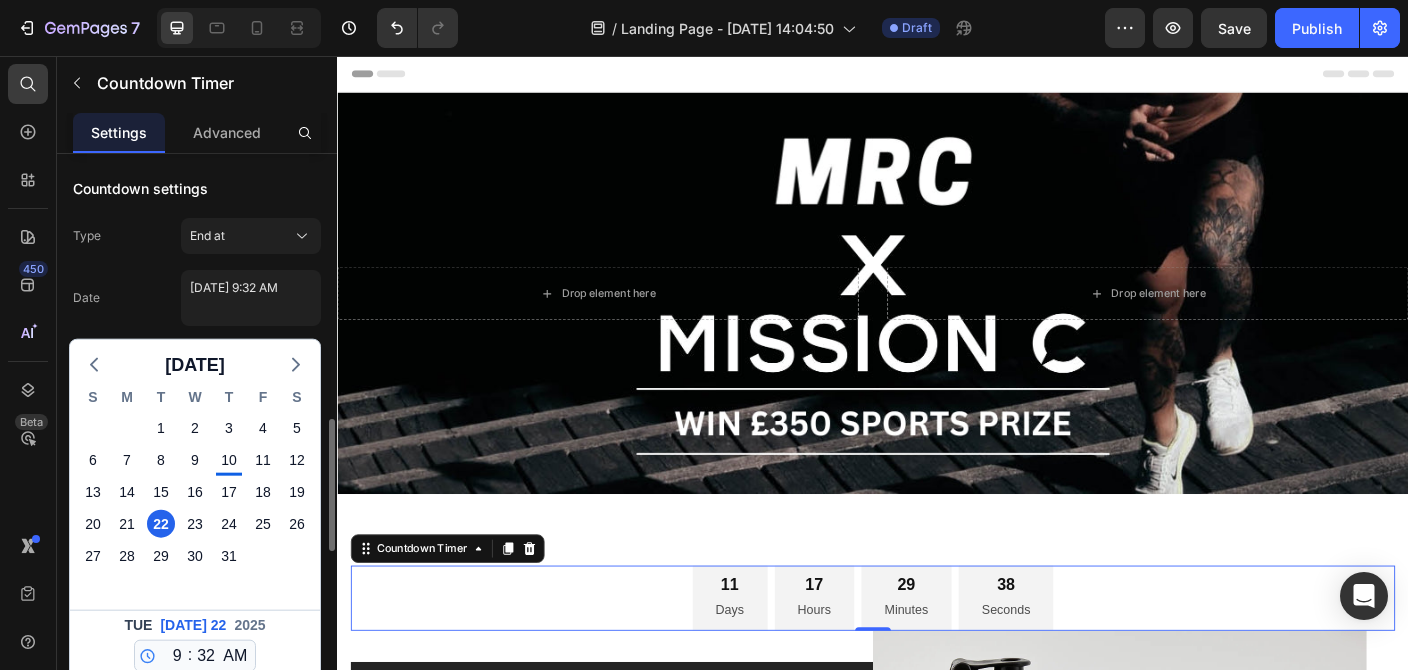 scroll, scrollTop: 216, scrollLeft: 0, axis: vertical 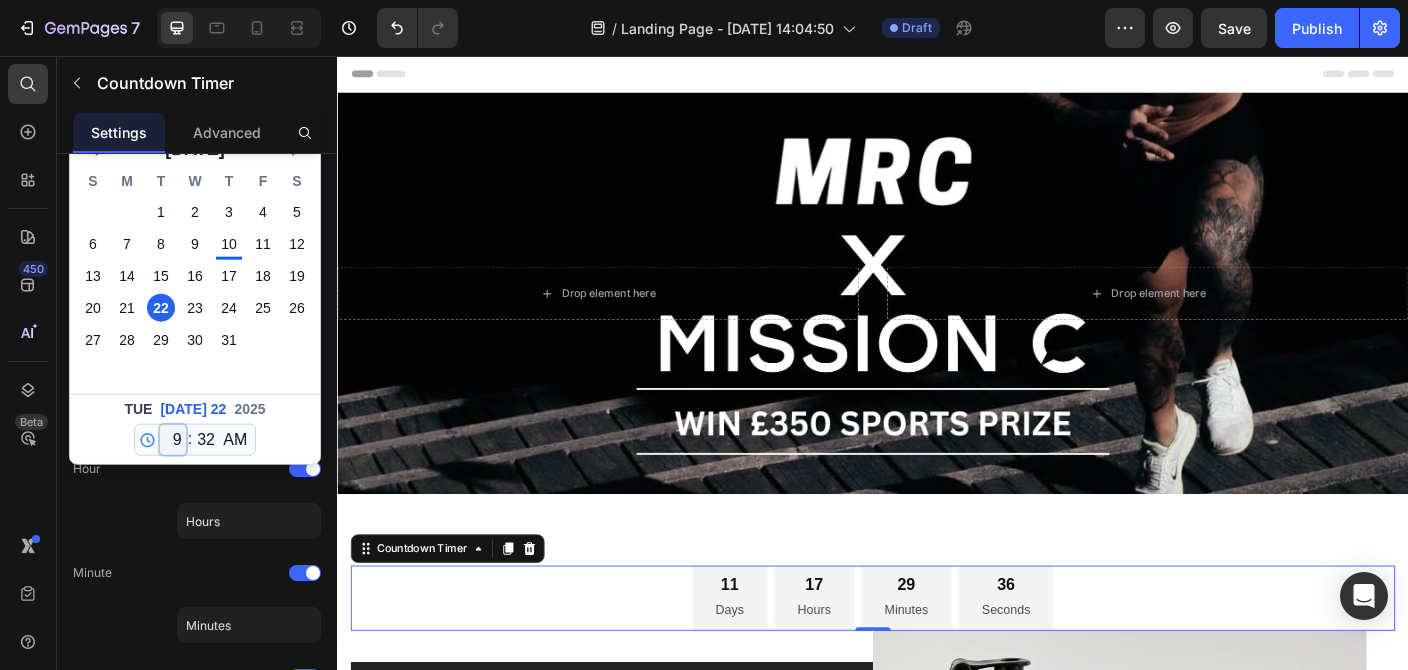 click on "12 1 2 3 4 5 6 7 8 9 10 11" at bounding box center (173, 440) 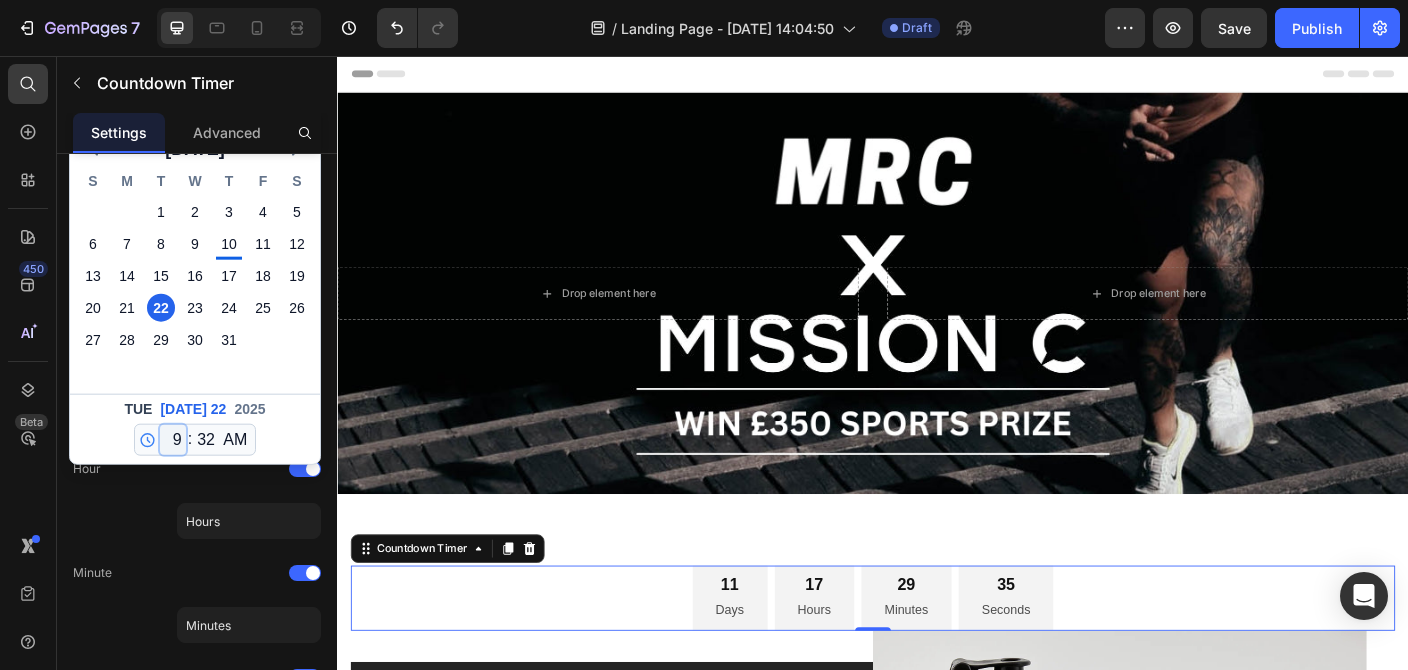 select on "8" 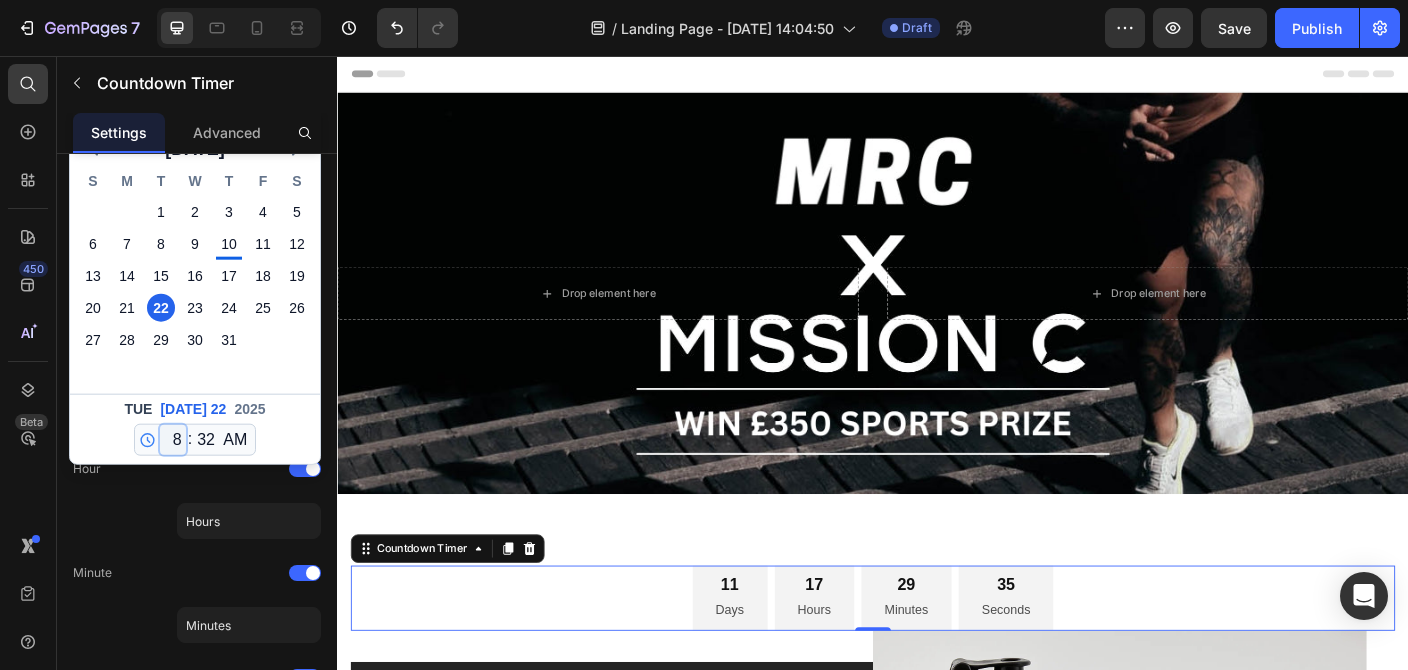 click on "8" 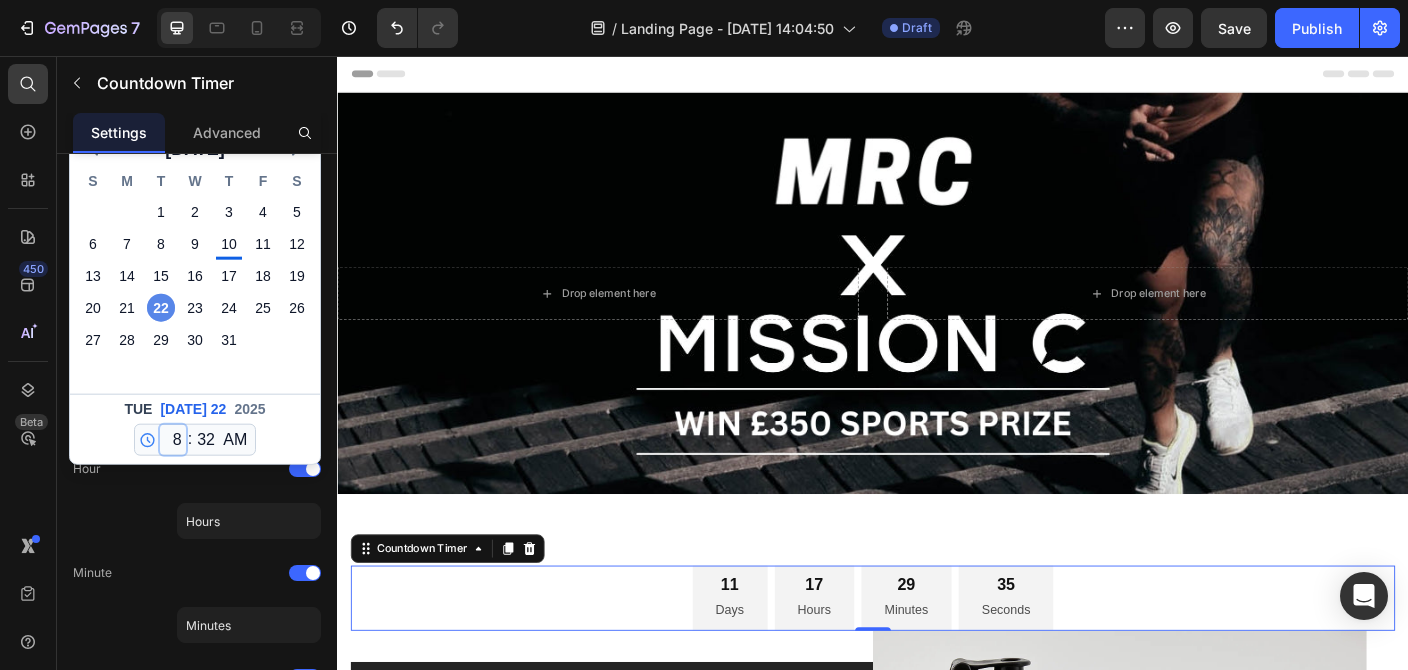 type on "[DATE] 8:32 AM" 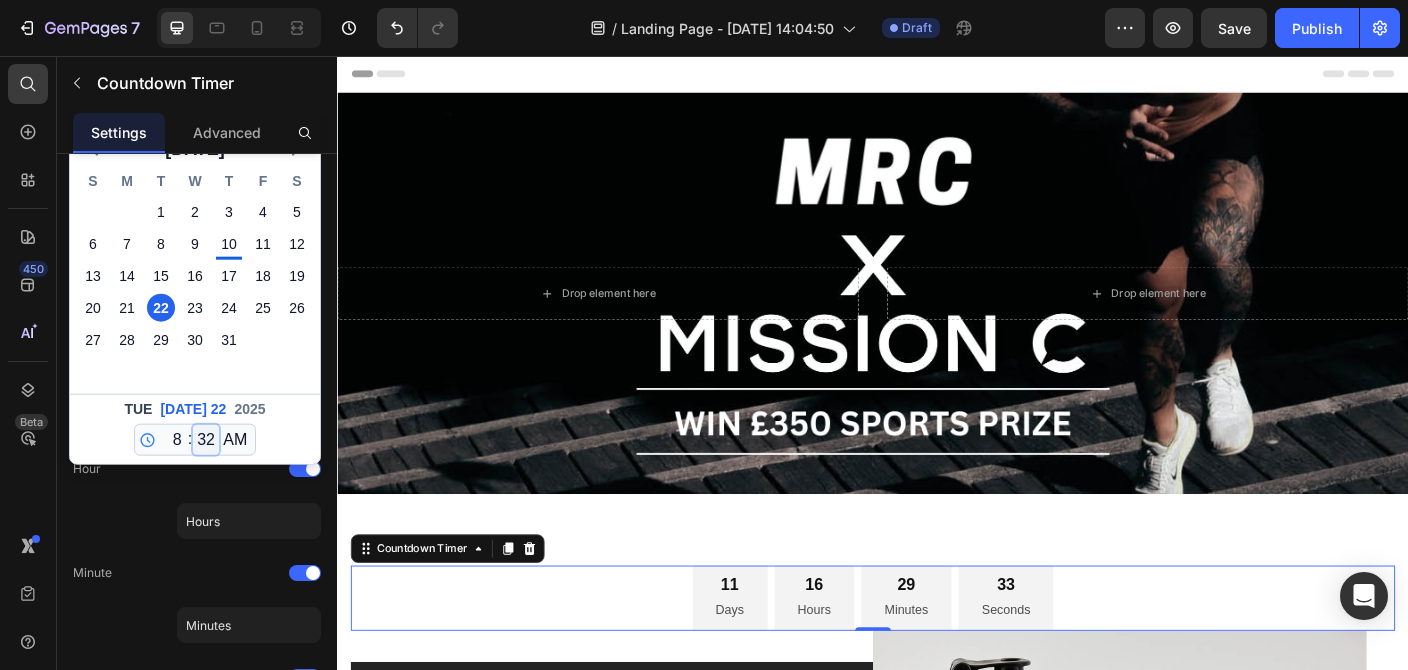 click on "00 01 02 03 04 05 06 07 08 09 10 11 12 13 14 15 16 17 18 19 20 21 22 23 24 25 26 27 28 29 30 31 32 33 34 35 36 37 38 39 40 41 42 43 44 45 46 47 48 49 50 51 52 53 54 55 56 57 58 59" at bounding box center (206, 440) 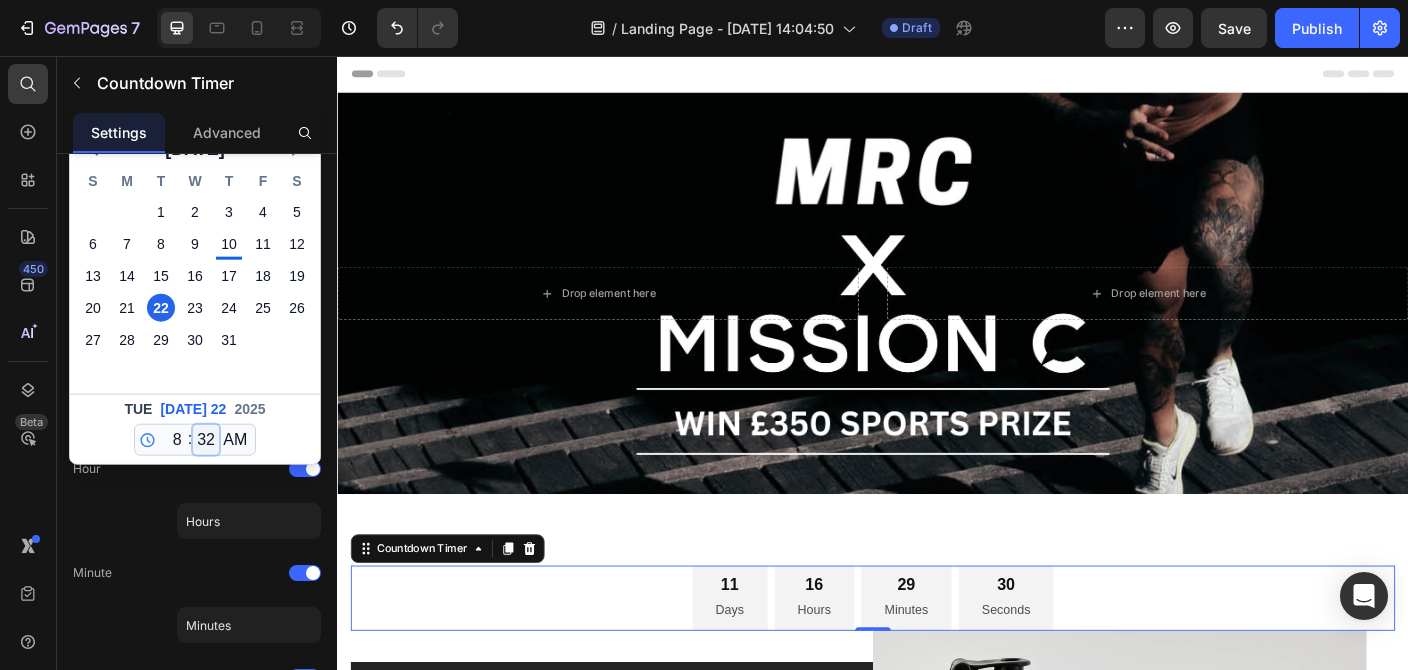 select on "0" 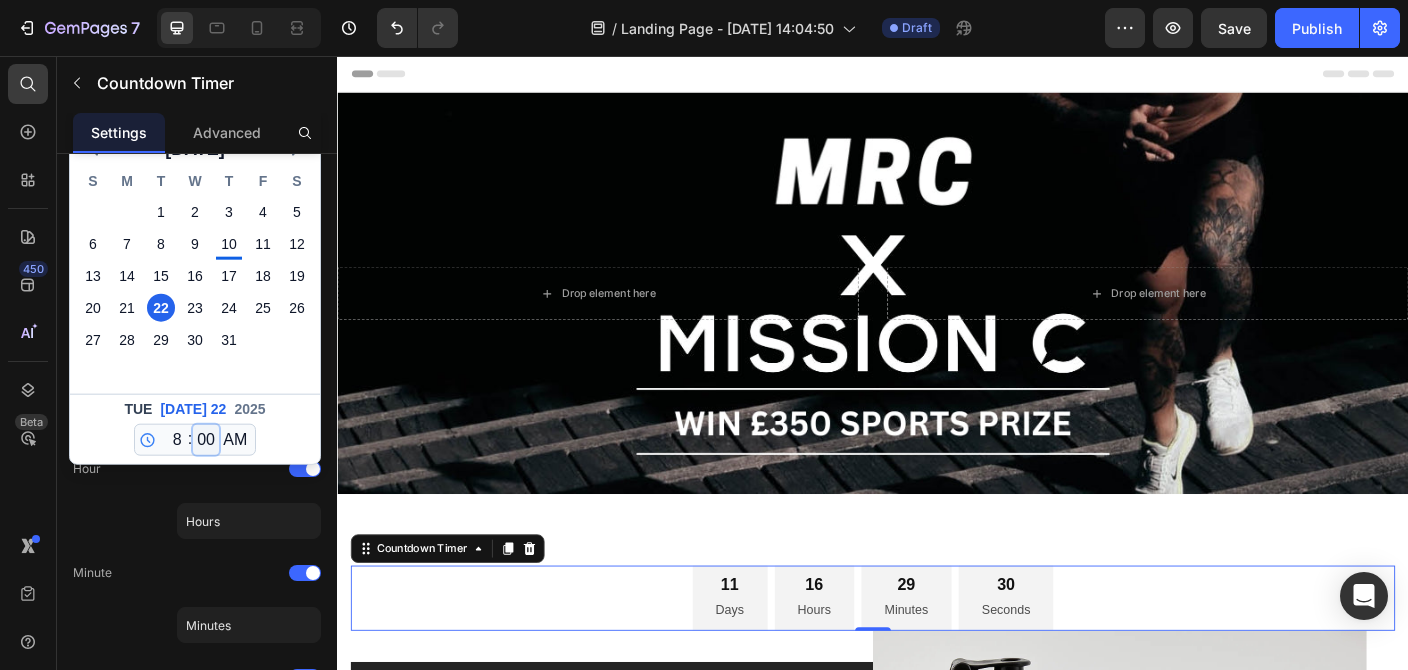 click on "00" 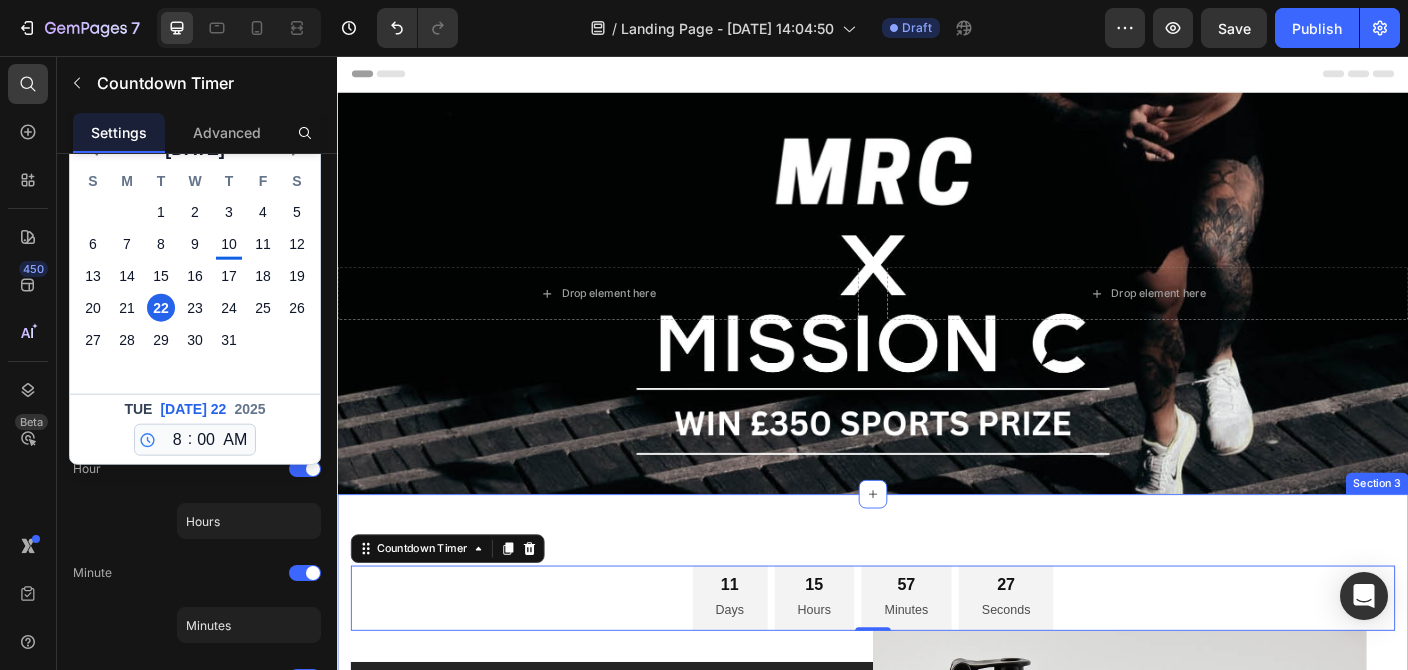 click on "11 Days 15 Hours 57 Minutes 27 Seconds Countdown Timer   0 Win all of these products! Worth over £350 Text block Enter now for your chance to win £350 worth of premium wellness products! Boost your self-care routine with this incredible bundle. It’s free, quick, and easy—don’t miss out! Text block Row Image Row Image MRC x Mission C: A Partnership that makes sense Text block A partnership between Mission C and MRC makes perfect sense—both champion science-backed wellness, innovation, and natural performance. Together, they empower individuals to feel, think, and perform their best, naturally and effectively. Text block Row Row Section 3" at bounding box center [937, 1013] 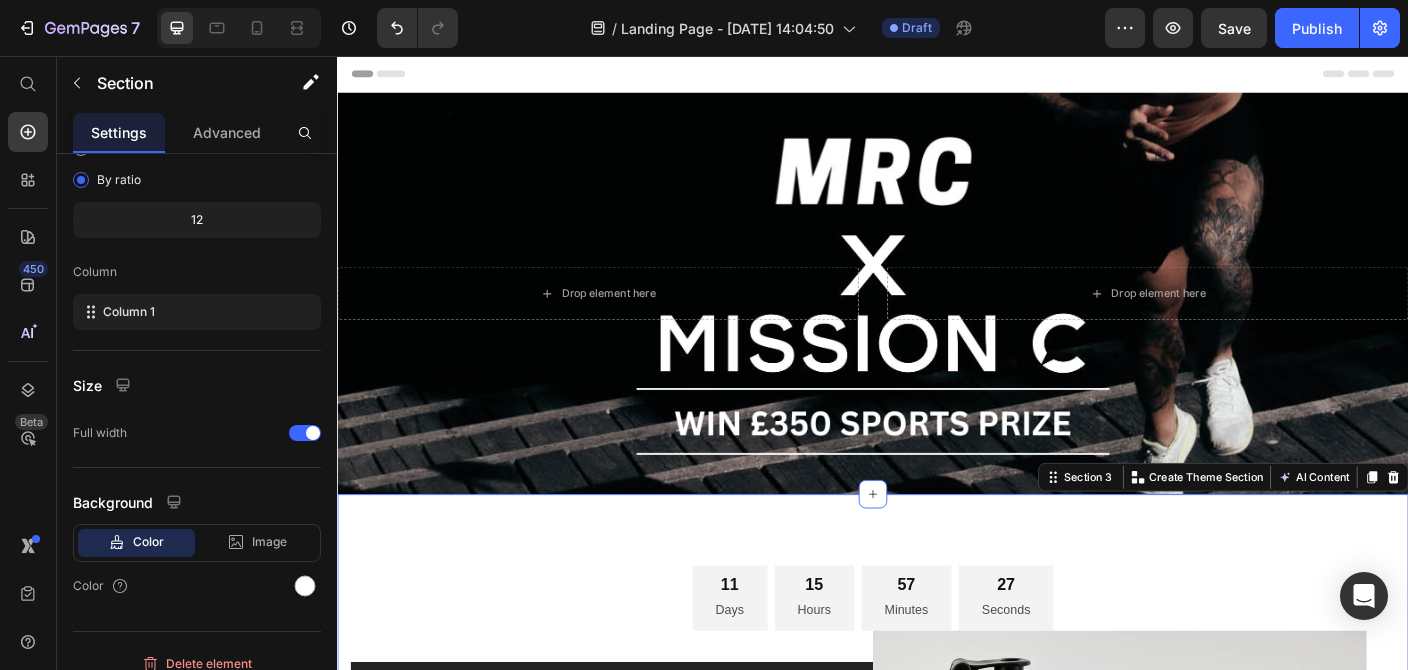 scroll, scrollTop: 0, scrollLeft: 0, axis: both 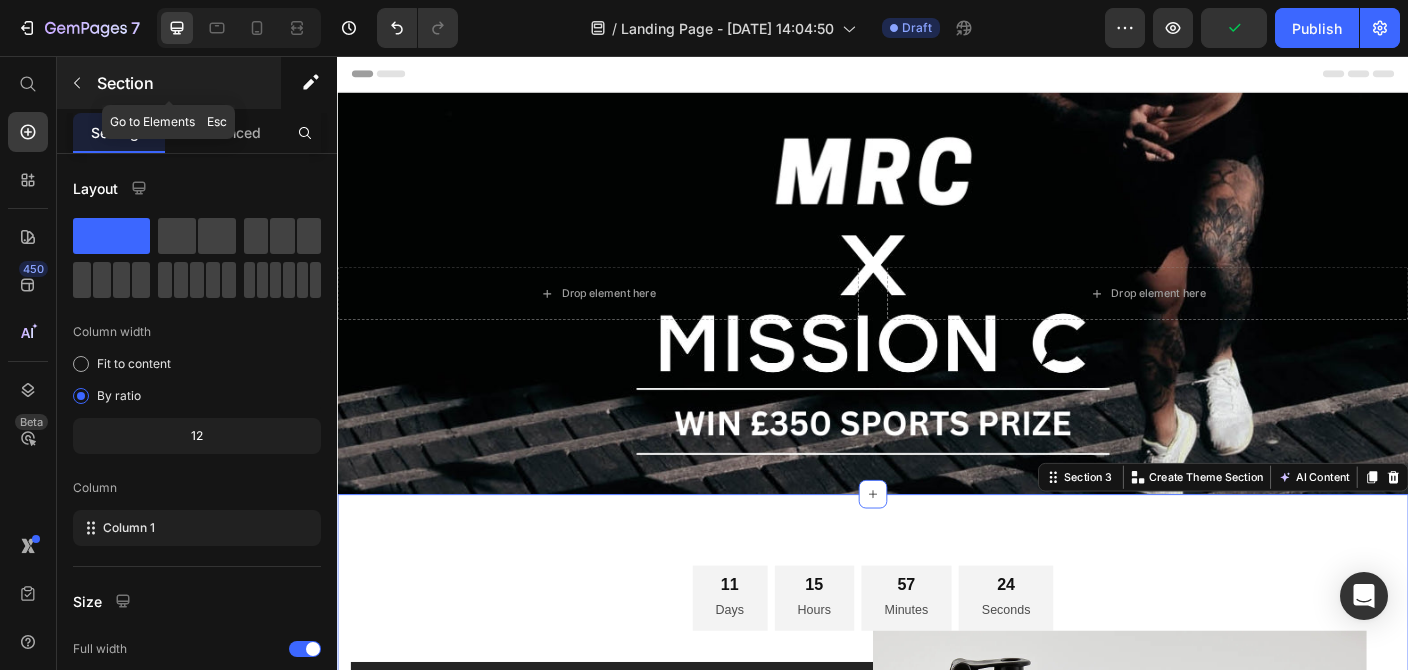 click at bounding box center [77, 83] 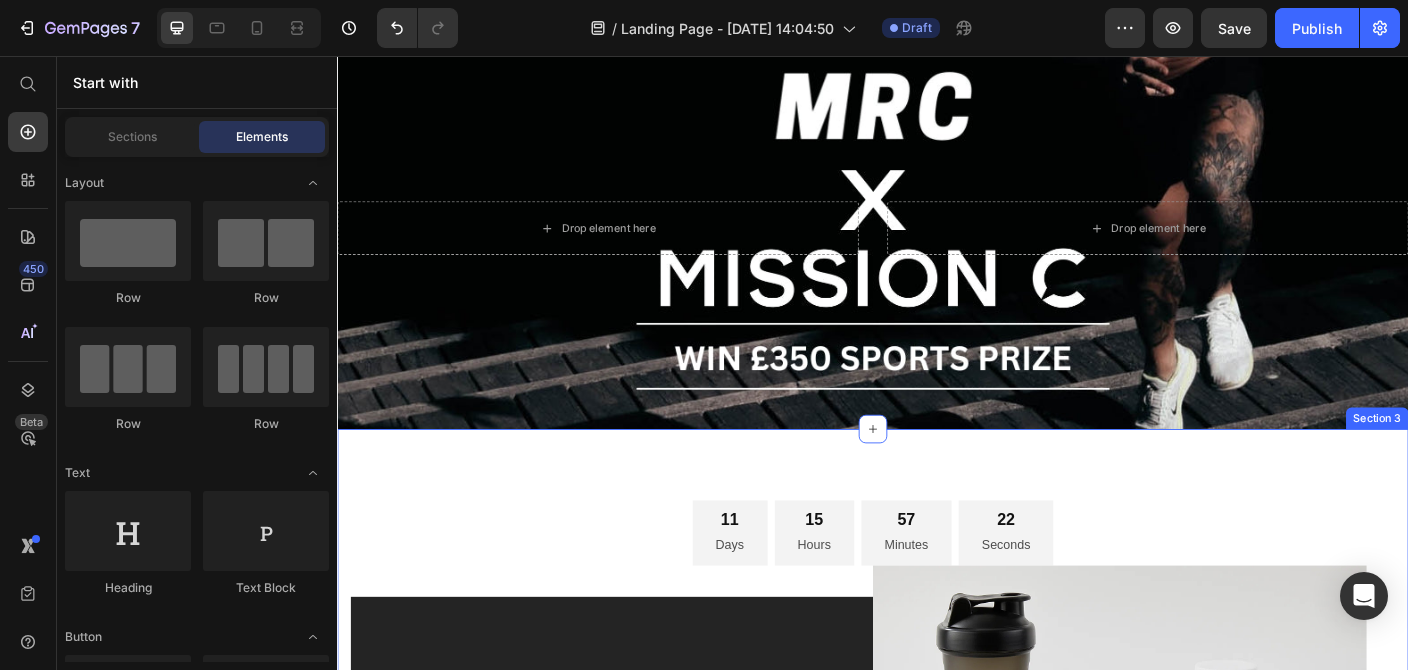 scroll, scrollTop: 105, scrollLeft: 0, axis: vertical 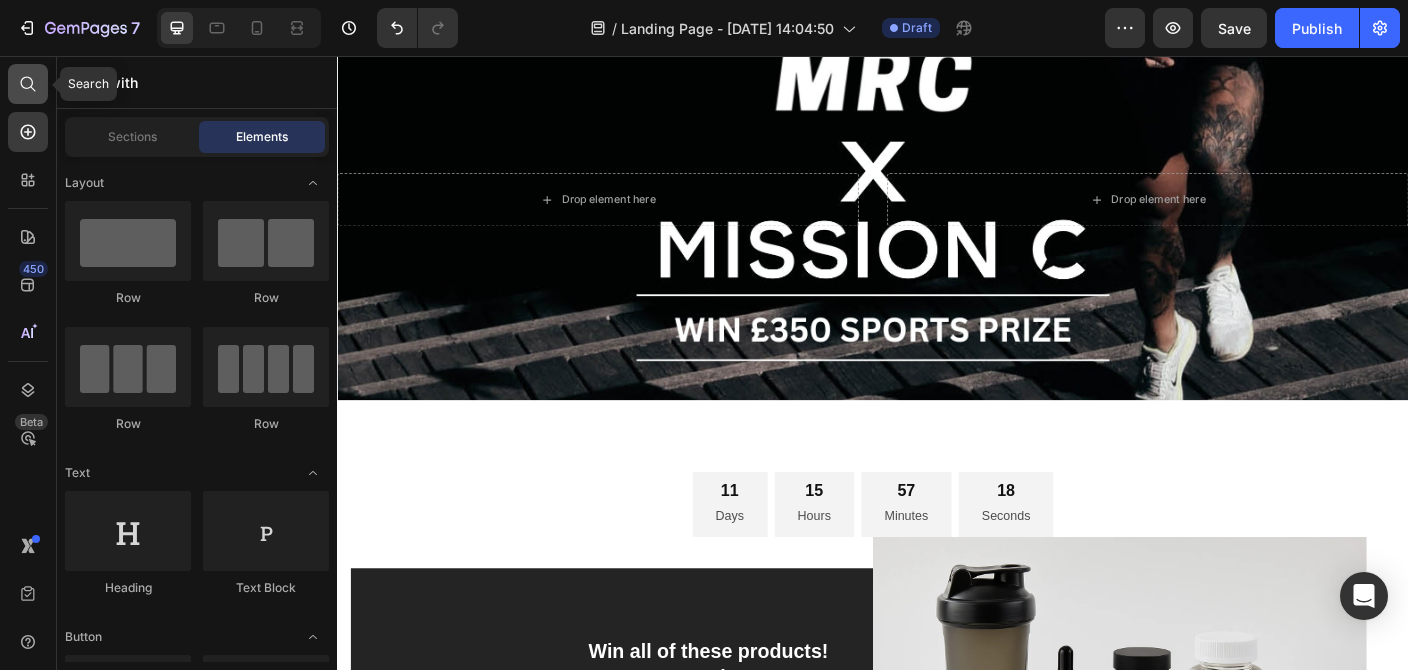 click 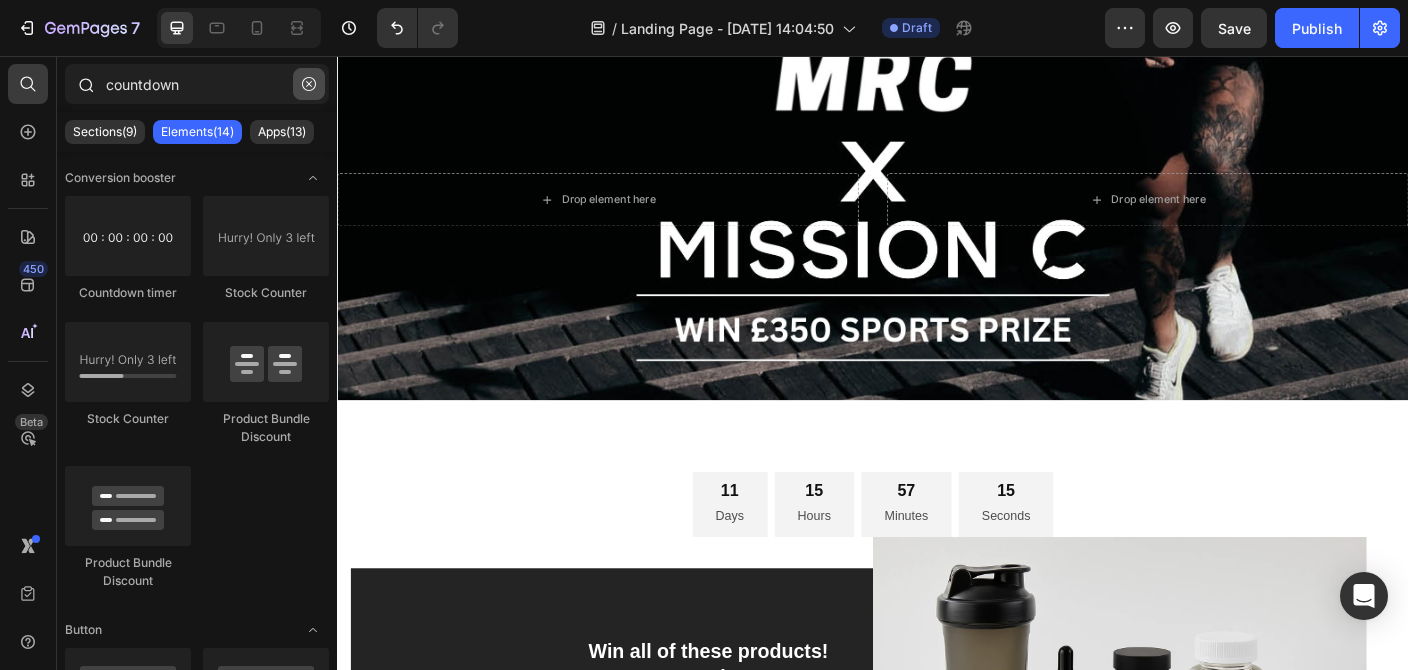 click 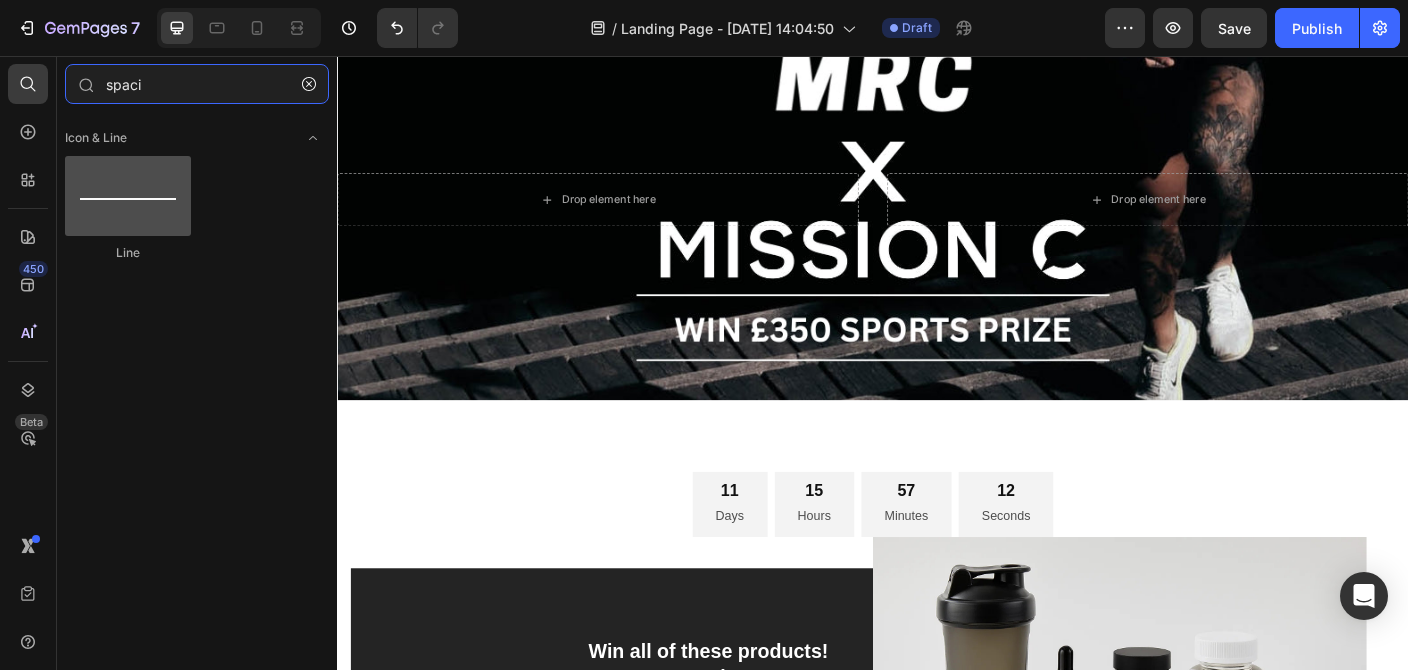 type on "spaci" 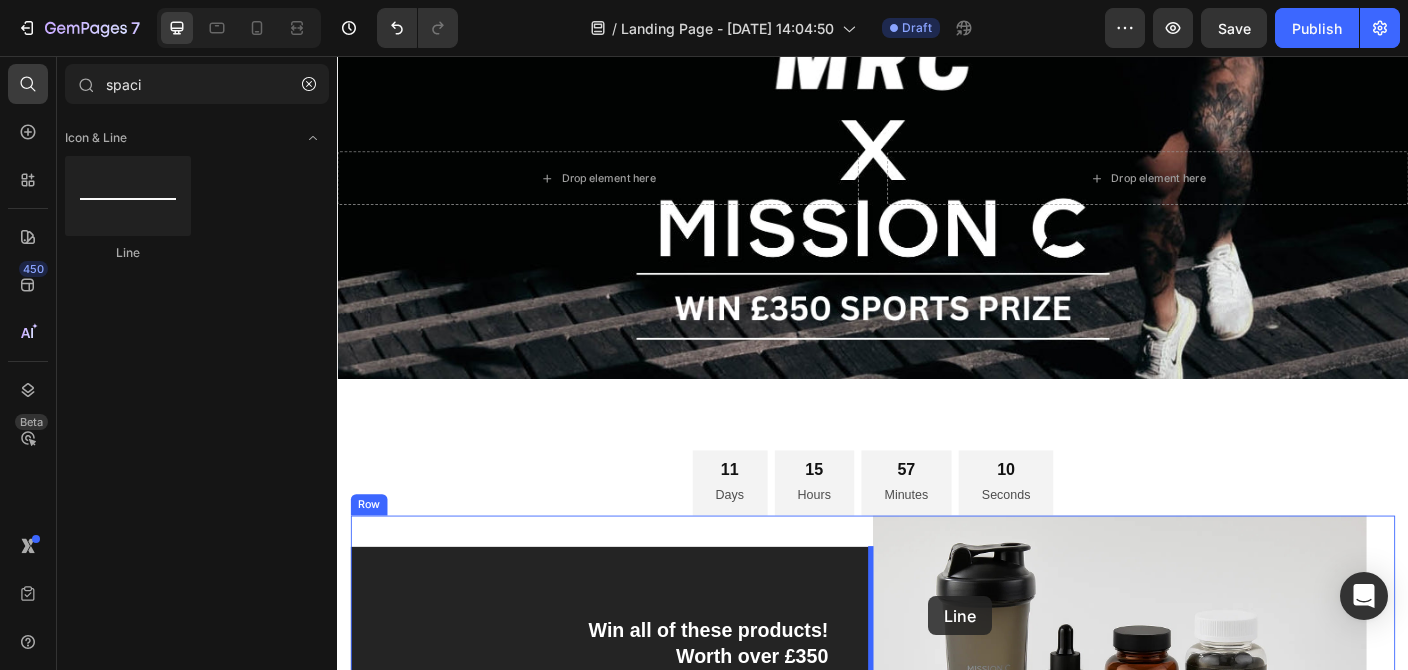 drag, startPoint x: 462, startPoint y: 261, endPoint x: 928, endPoint y: 596, distance: 573.91724 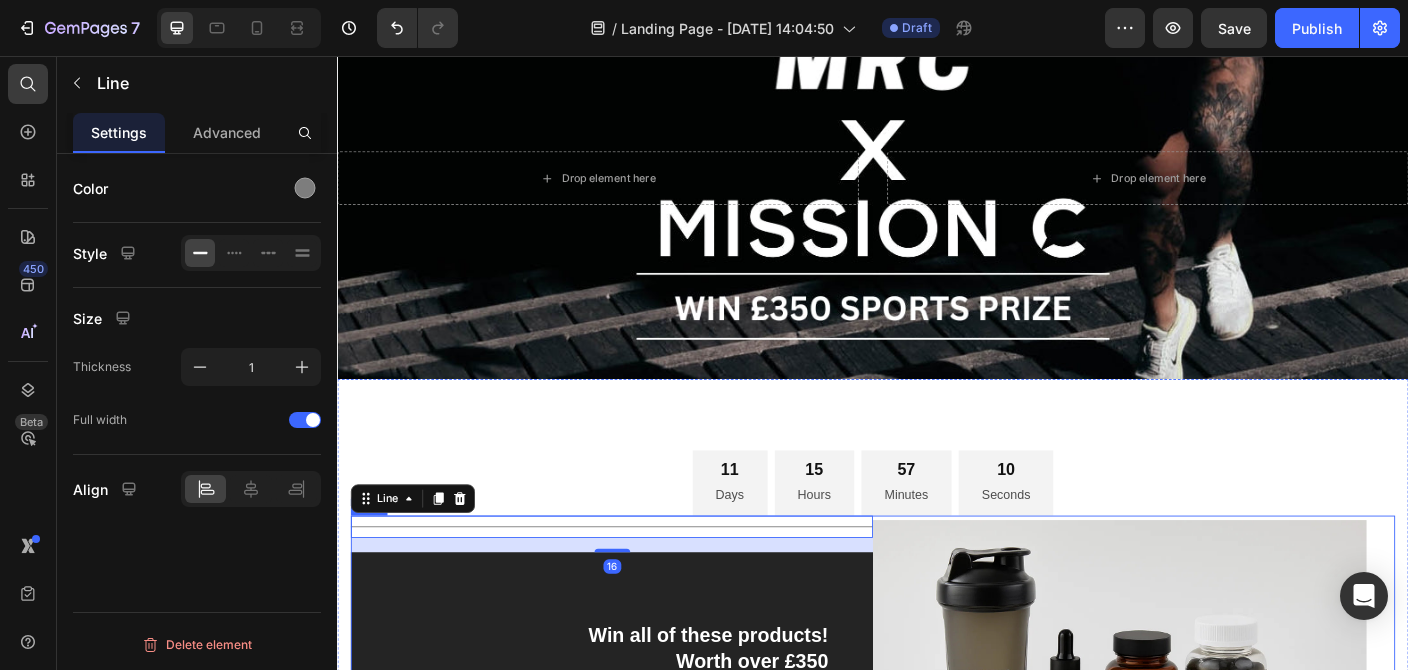 scroll, scrollTop: 142, scrollLeft: 0, axis: vertical 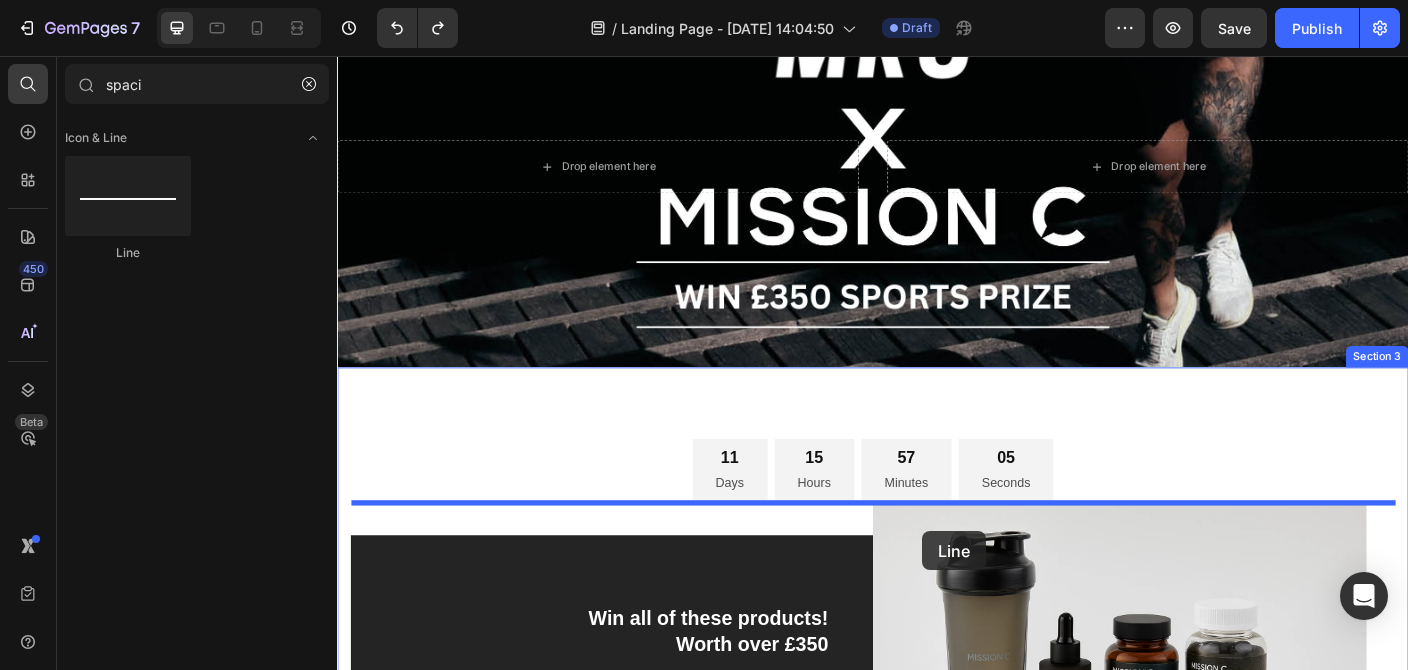 drag, startPoint x: 430, startPoint y: 255, endPoint x: 922, endPoint y: 531, distance: 564.1276 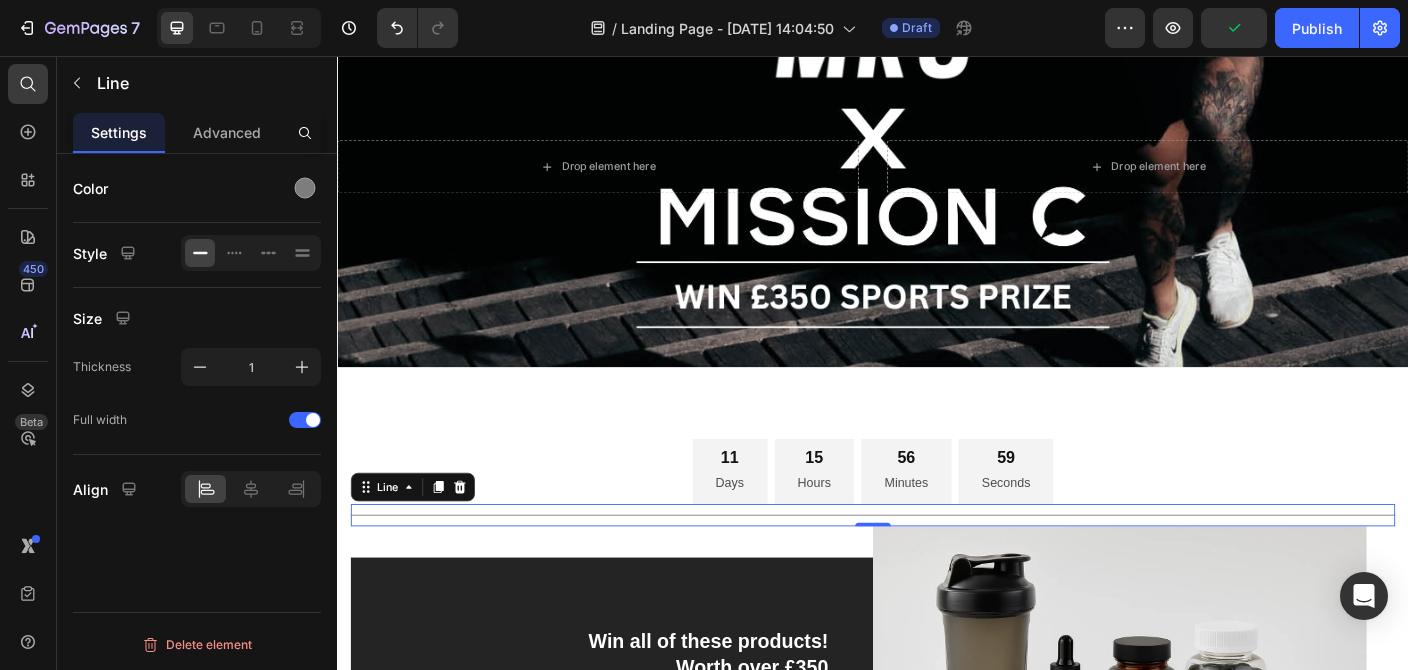 click on "Color" 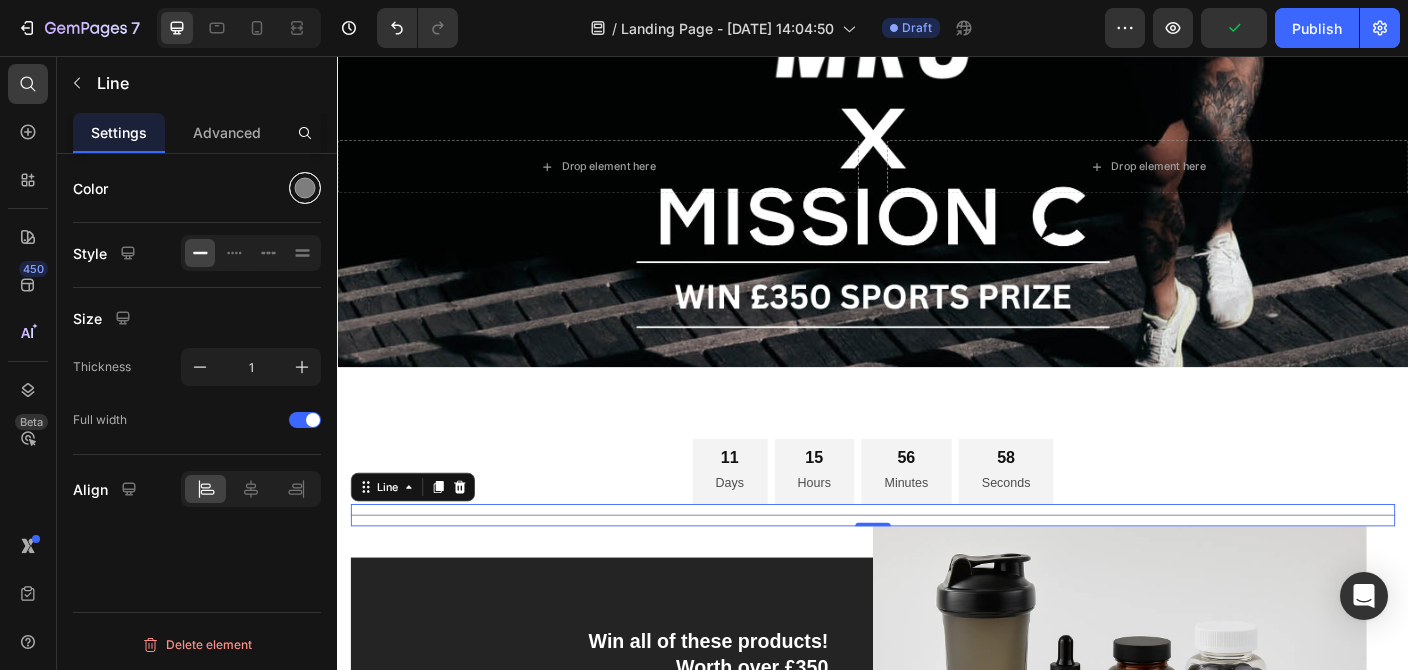click at bounding box center (305, 188) 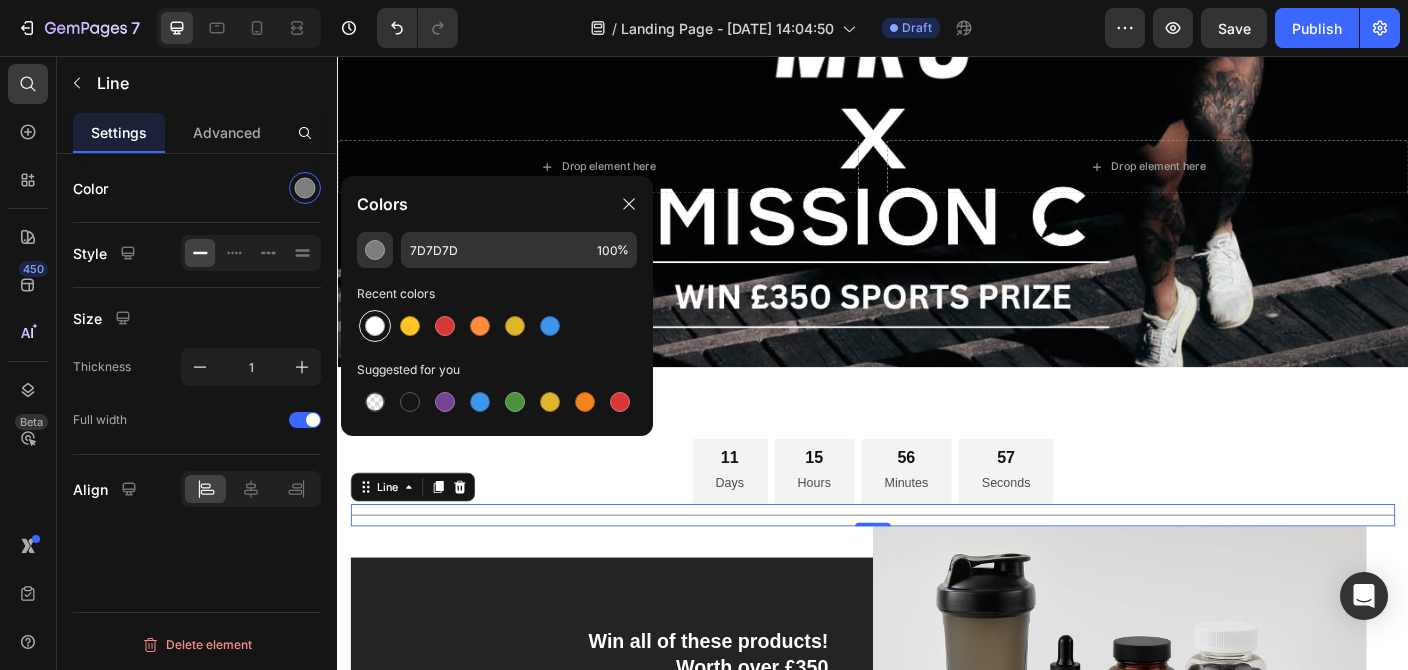 click at bounding box center (375, 326) 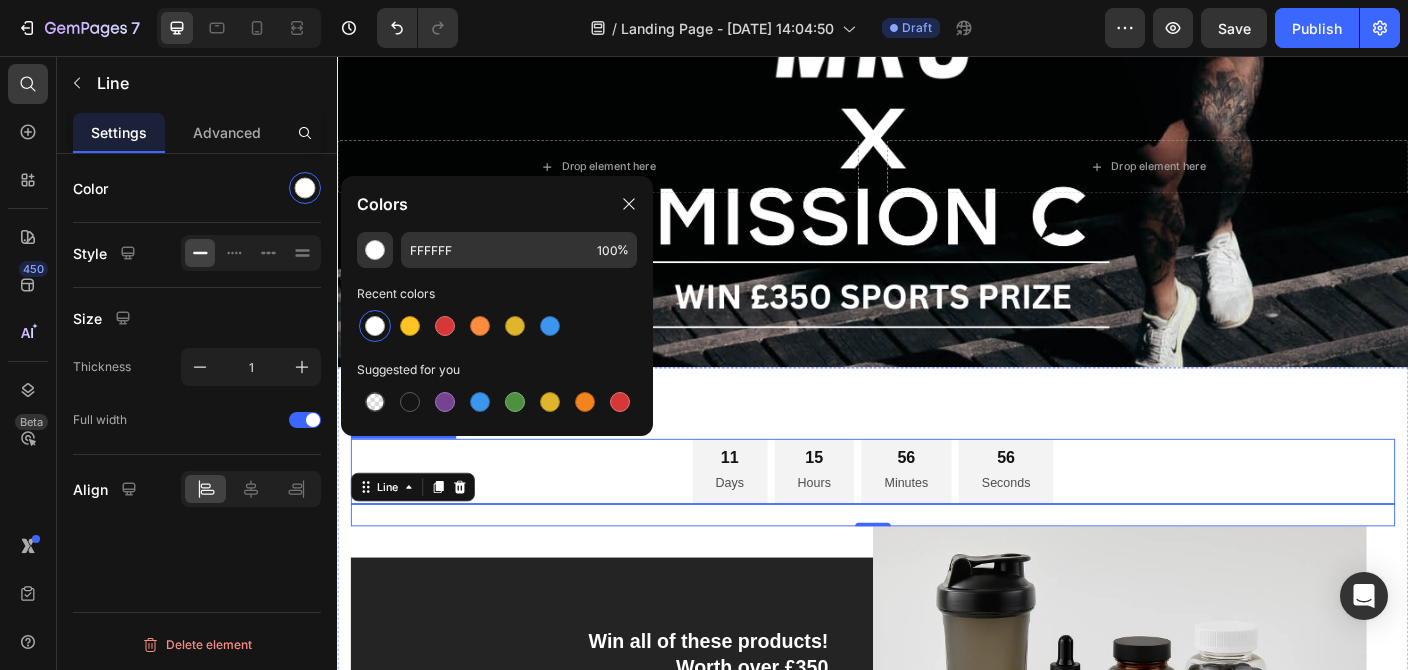 click on "11 Days 15 Hours 56 Minutes 56 Seconds" at bounding box center (937, 521) 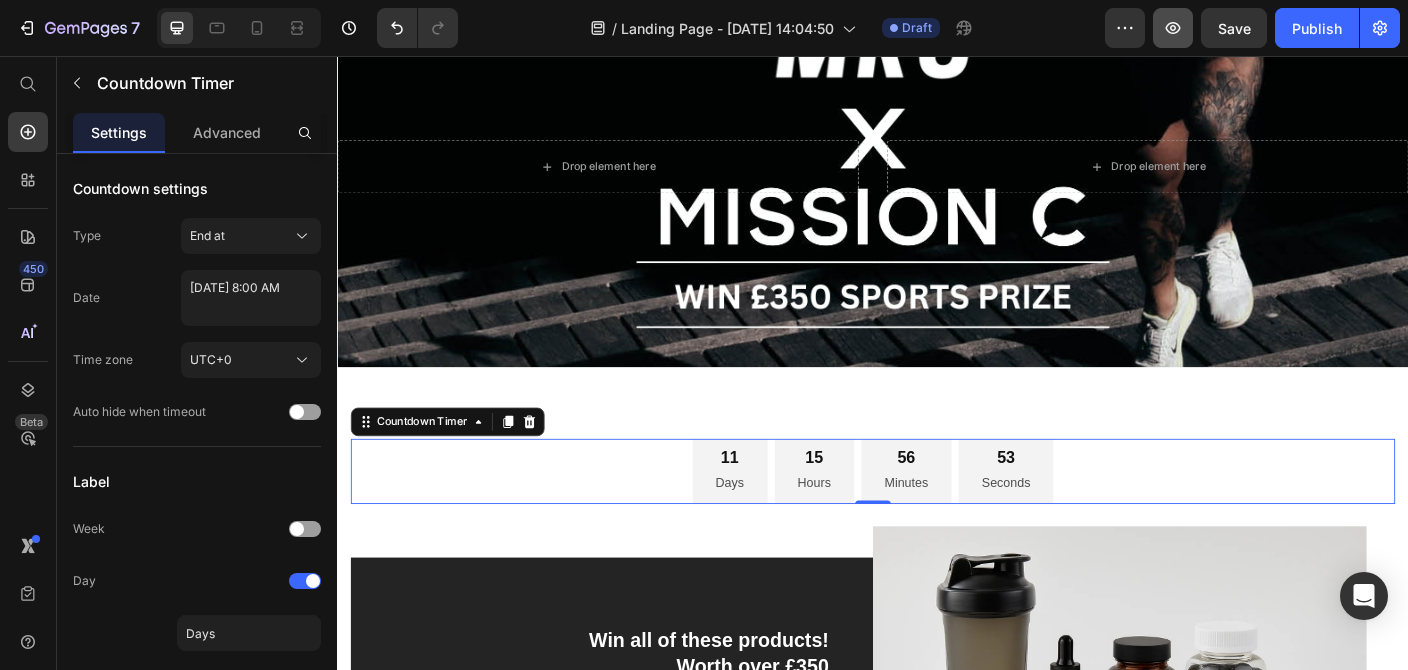 click 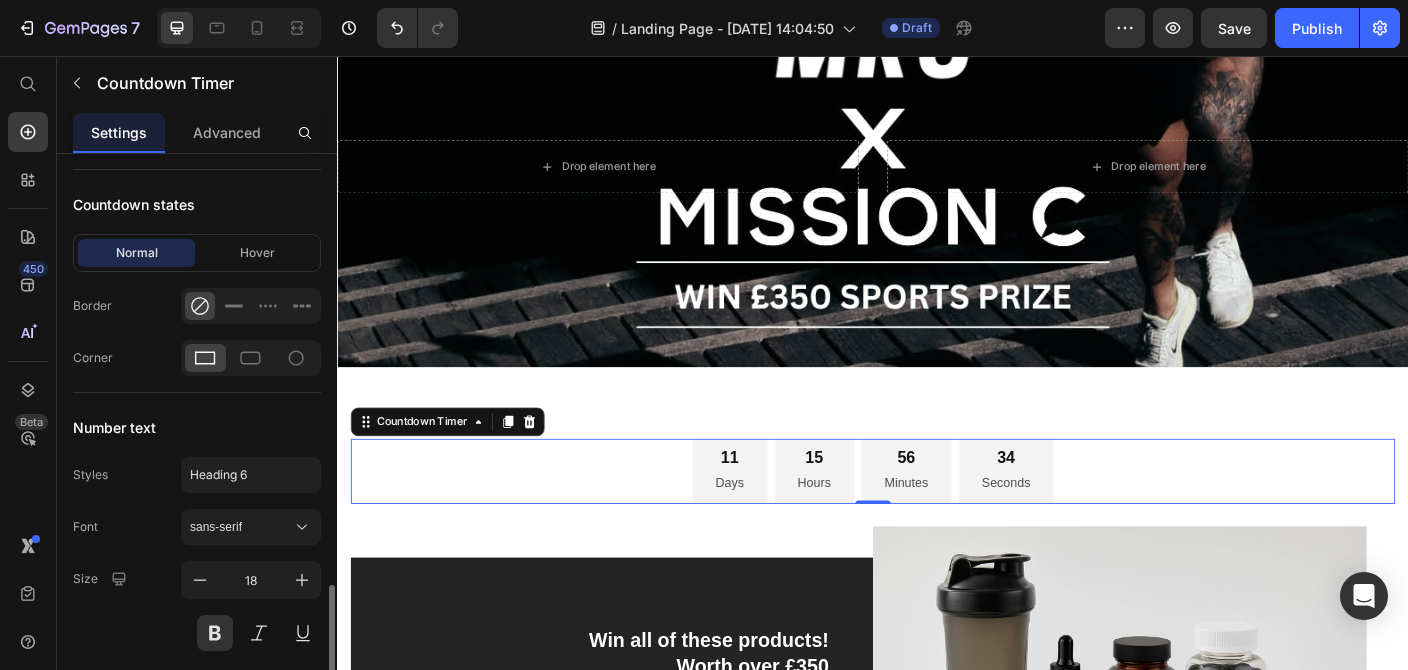scroll, scrollTop: 1512, scrollLeft: 0, axis: vertical 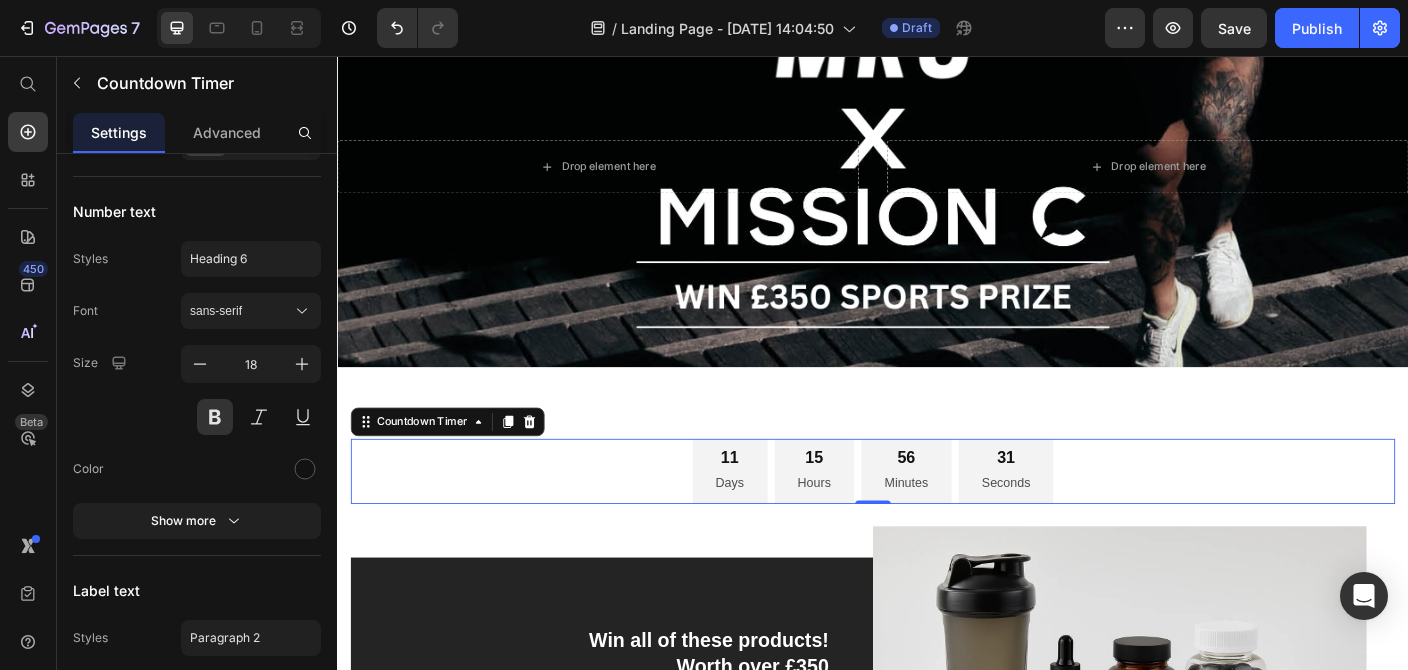 click on "11 Days 15 Hours 56 Minutes 31 Seconds" at bounding box center (937, 521) 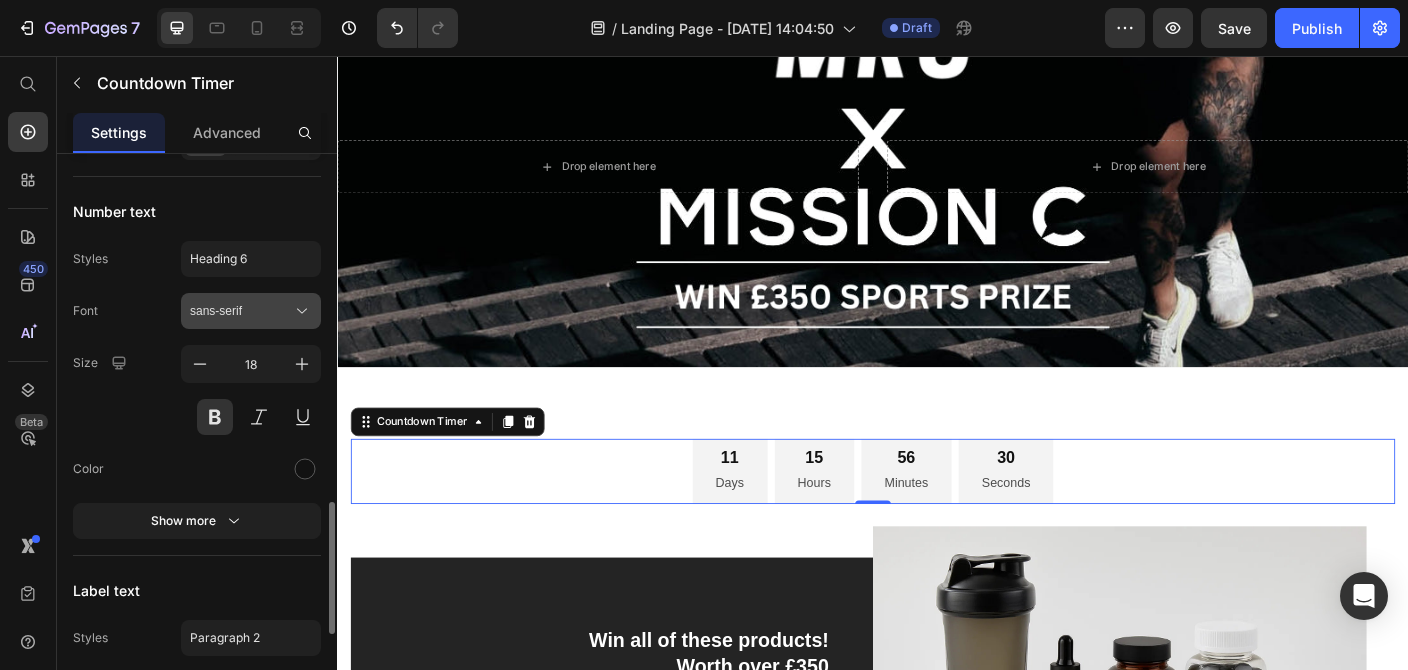 scroll, scrollTop: 1512, scrollLeft: 0, axis: vertical 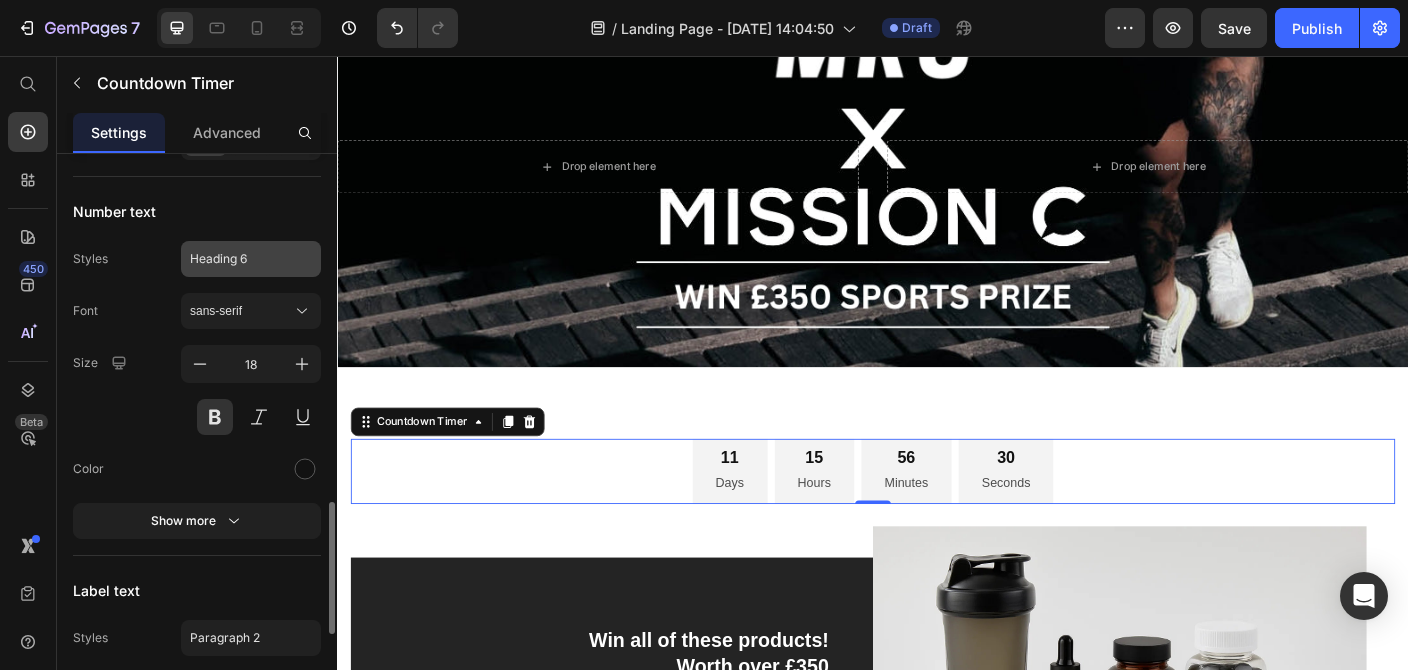 click on "Heading 6" at bounding box center [251, 259] 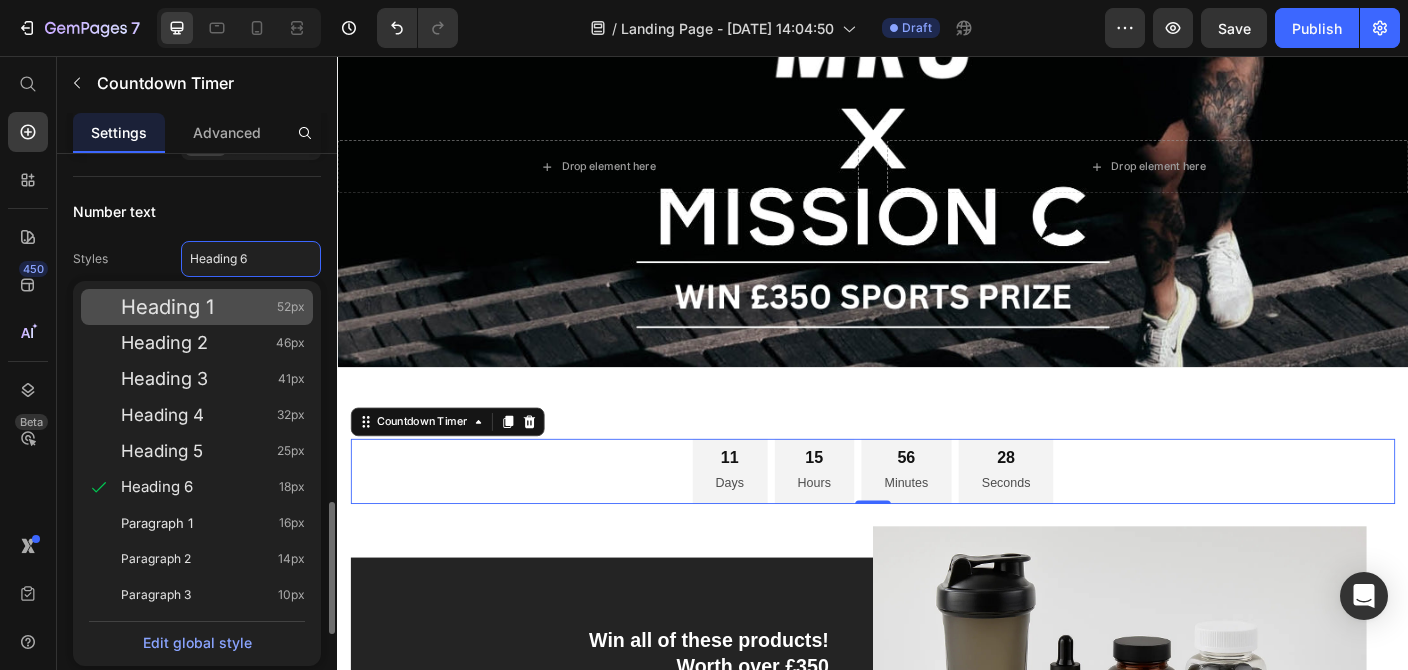 click on "Heading 1" at bounding box center [167, 307] 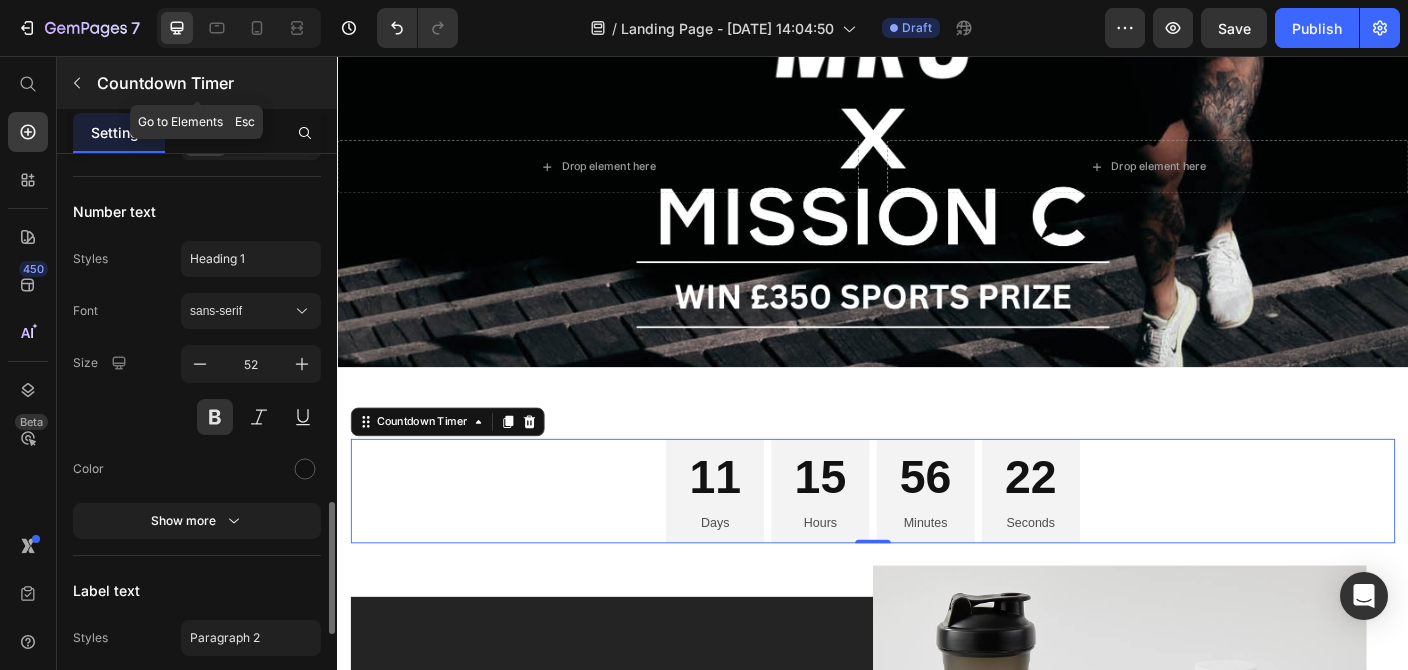 click 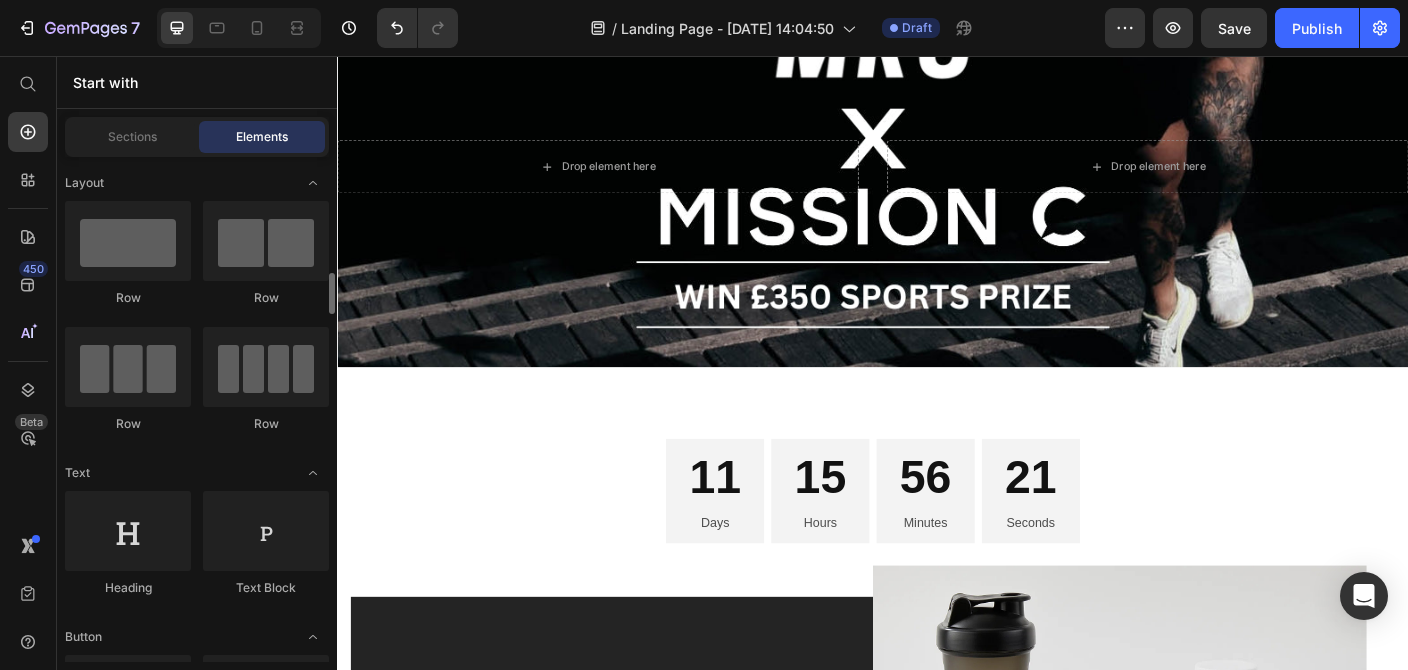 scroll, scrollTop: 216, scrollLeft: 0, axis: vertical 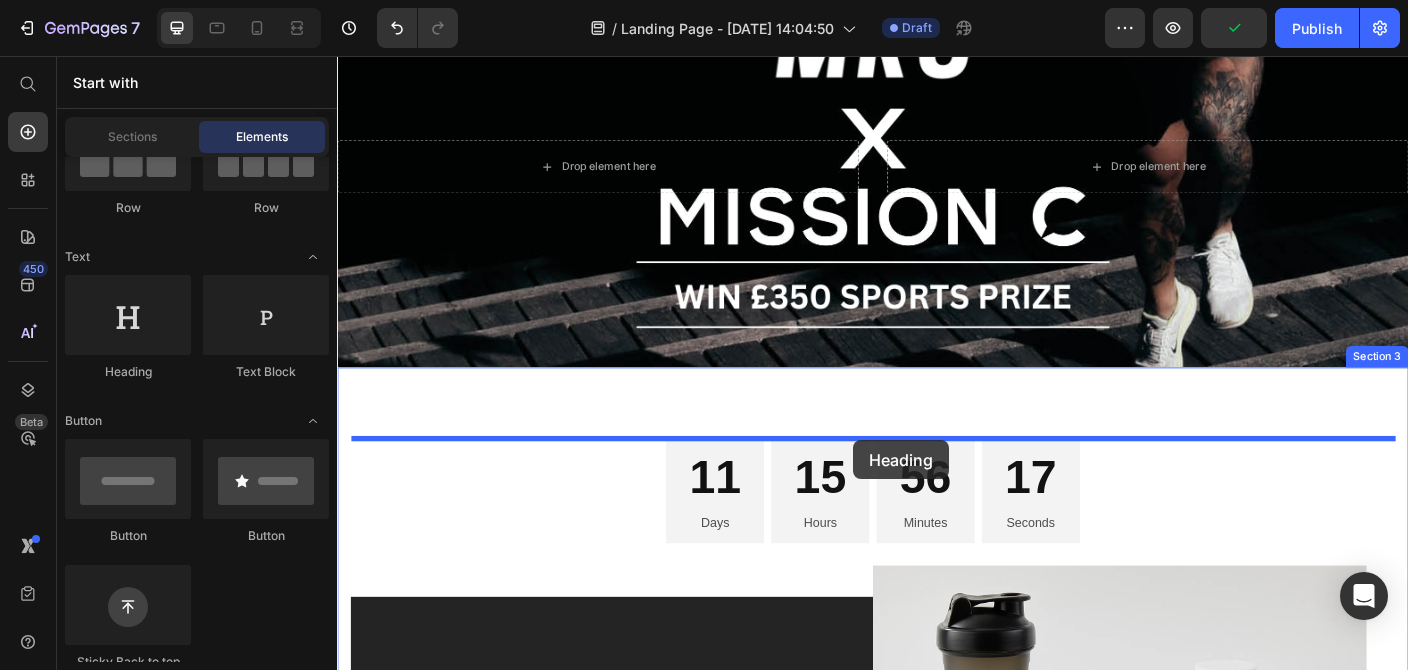 drag, startPoint x: 453, startPoint y: 379, endPoint x: 857, endPoint y: 449, distance: 410.0195 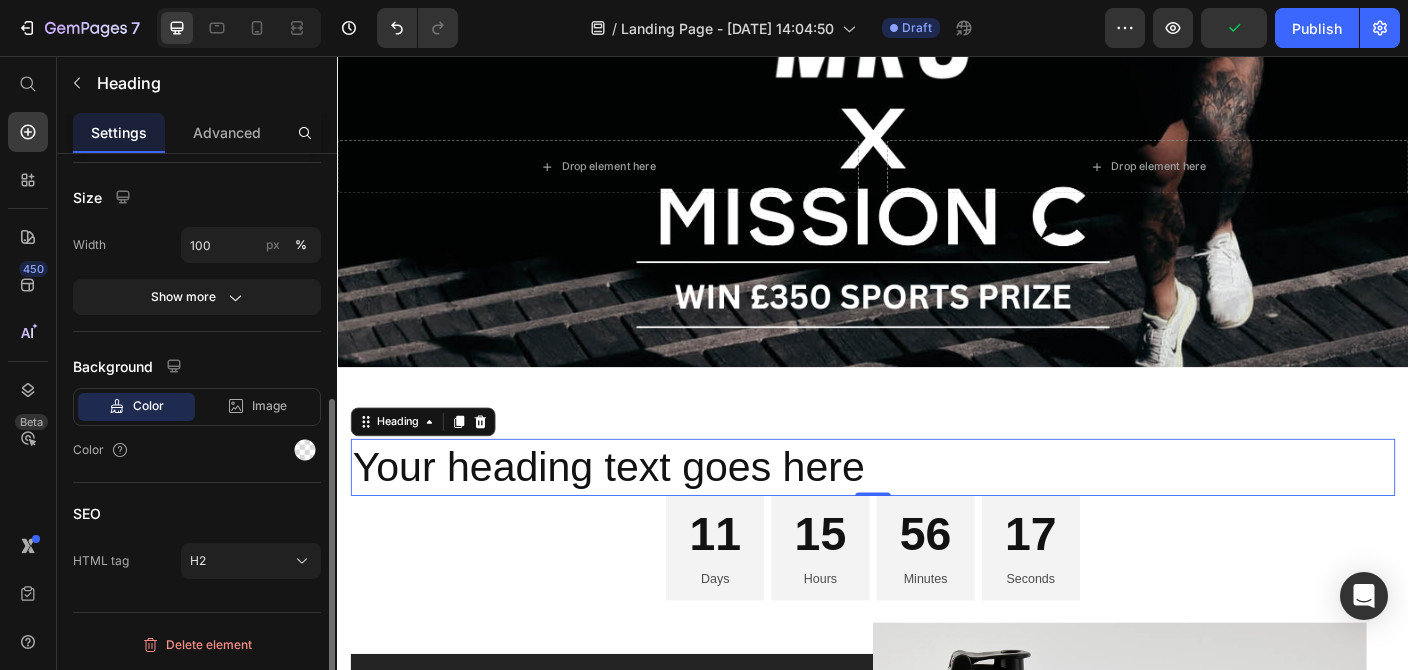 scroll, scrollTop: 0, scrollLeft: 0, axis: both 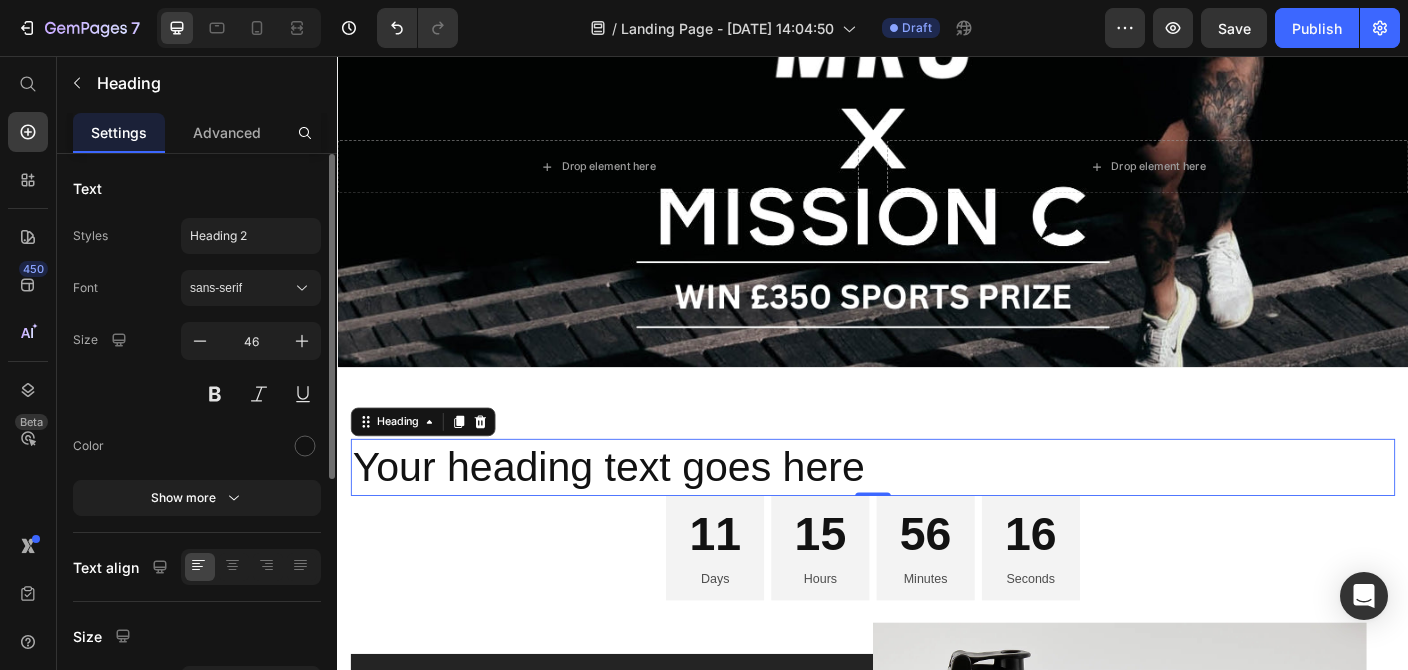 click on "Your heading text goes here" at bounding box center [937, 517] 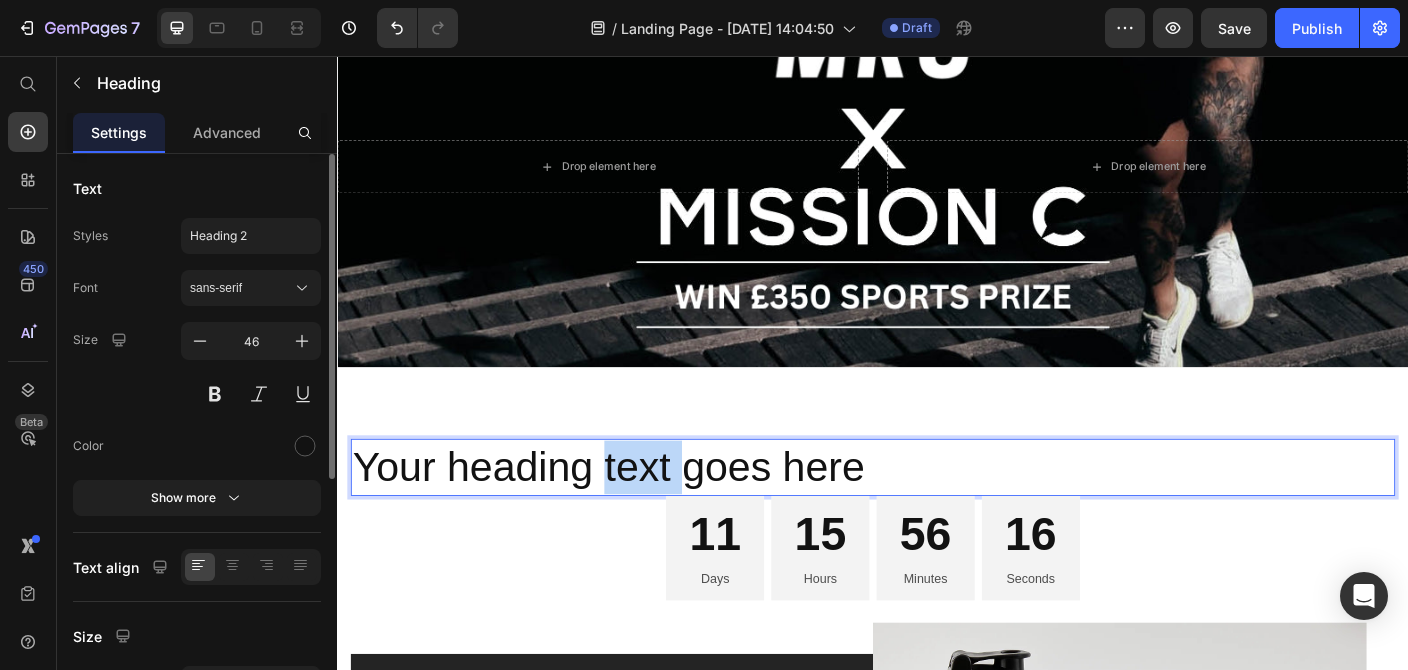 click on "Your heading text goes here" at bounding box center [937, 517] 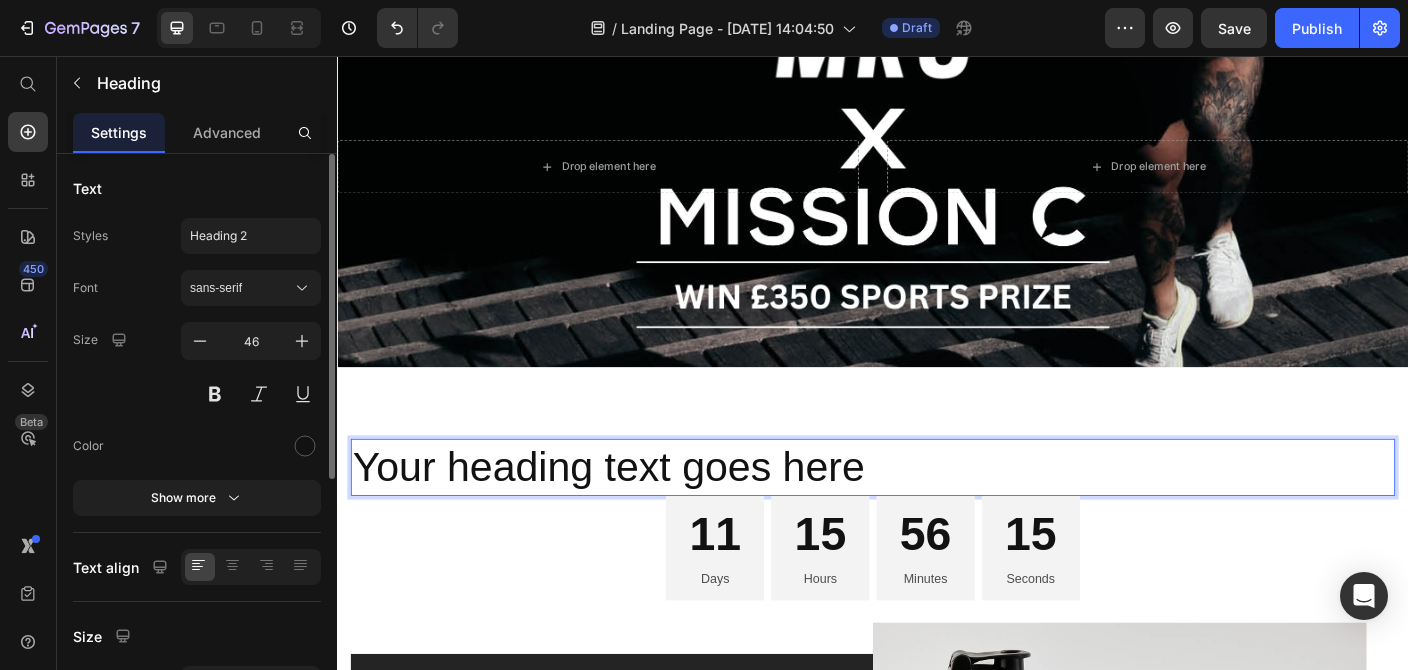 click on "Your heading text goes here" at bounding box center (937, 517) 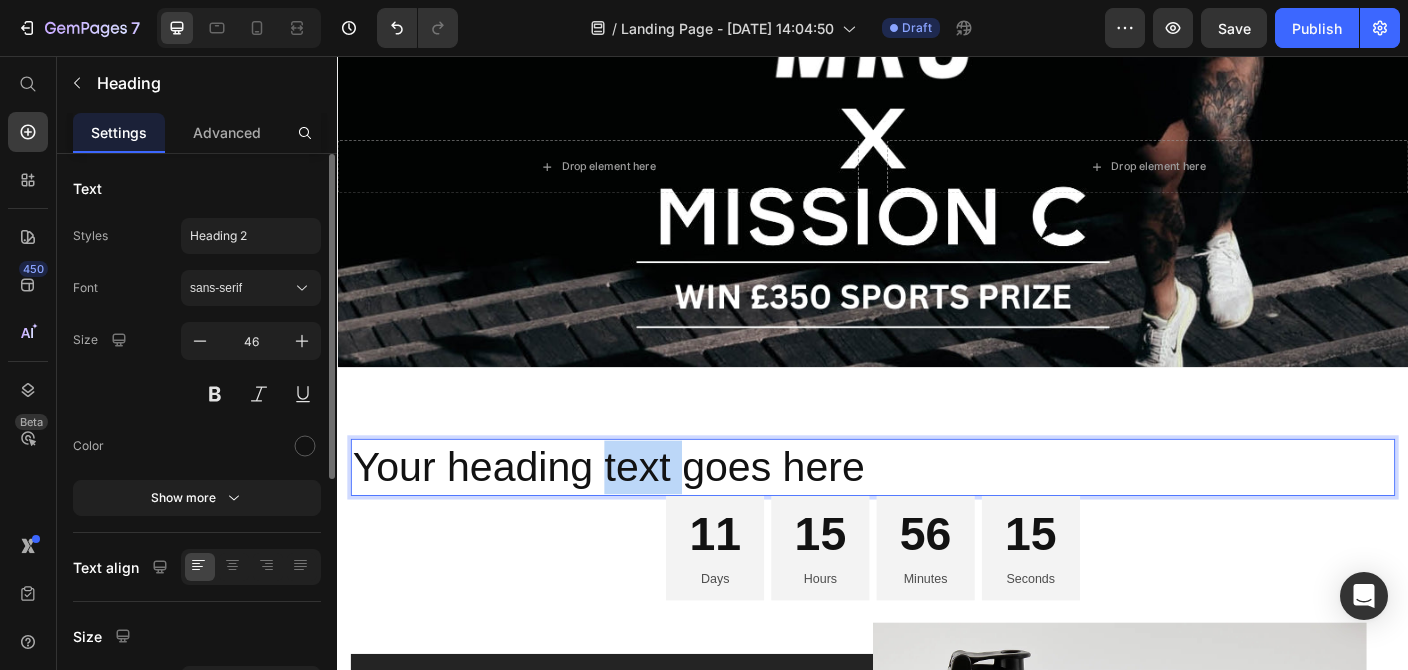 click on "Your heading text goes here" at bounding box center [937, 517] 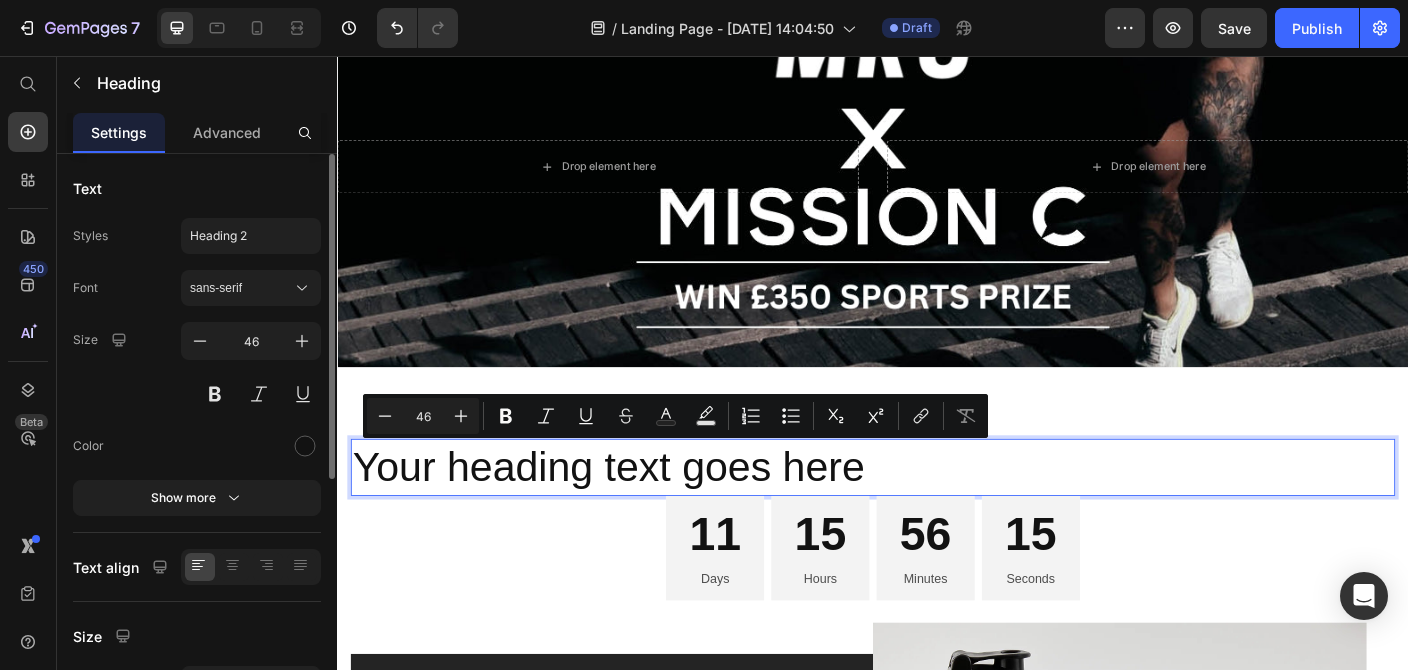 click on "Your heading text goes here" at bounding box center [937, 517] 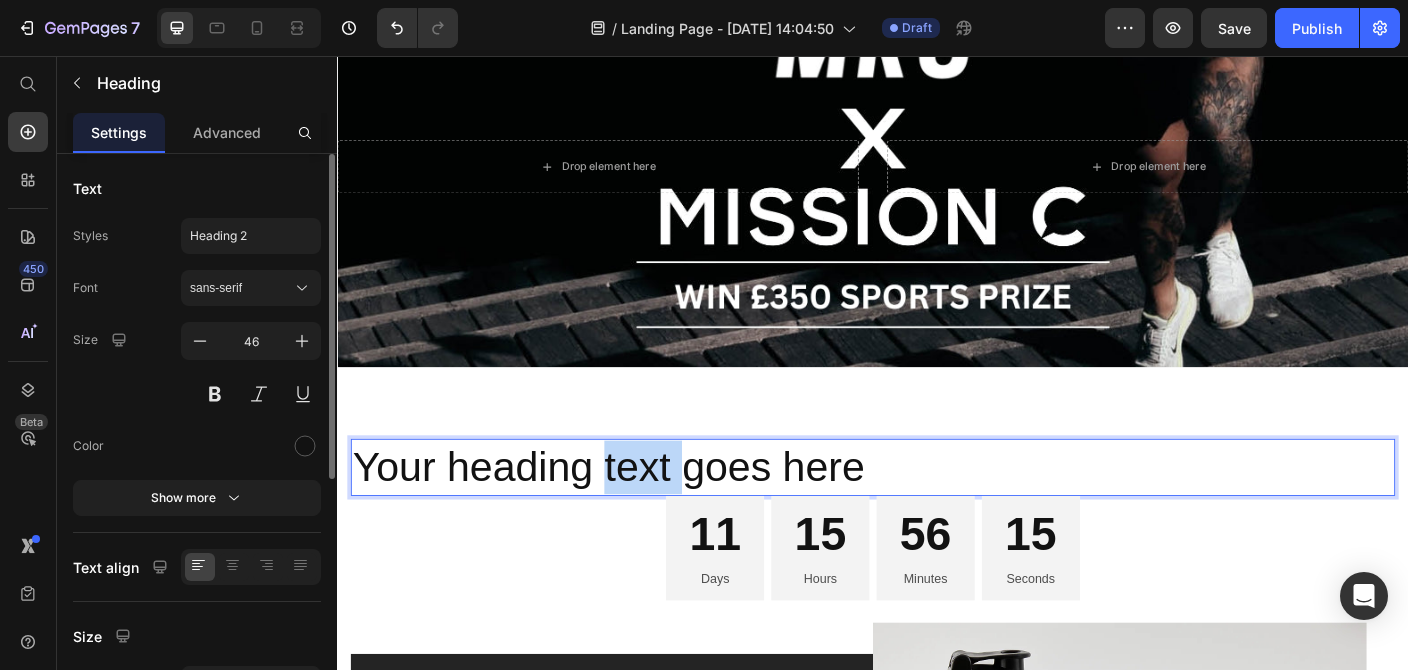 click on "Your heading text goes here" at bounding box center (937, 517) 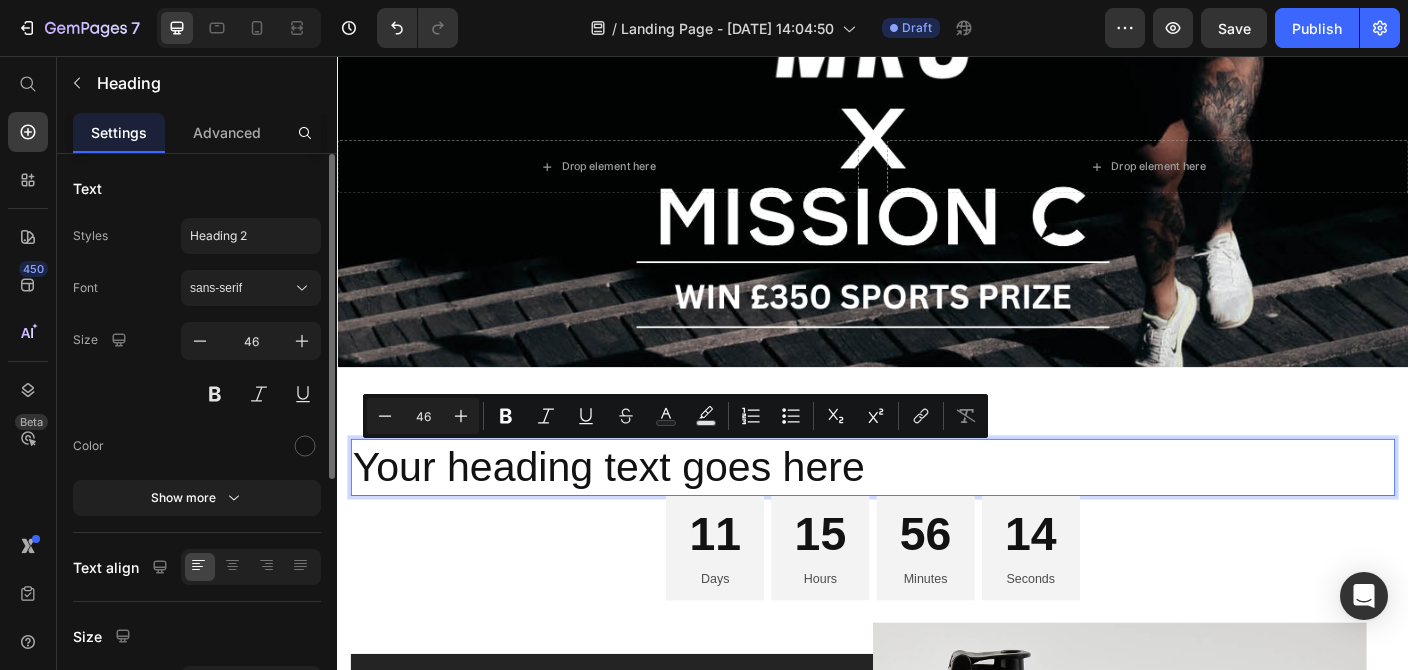 click on "Your heading text goes here" at bounding box center [937, 517] 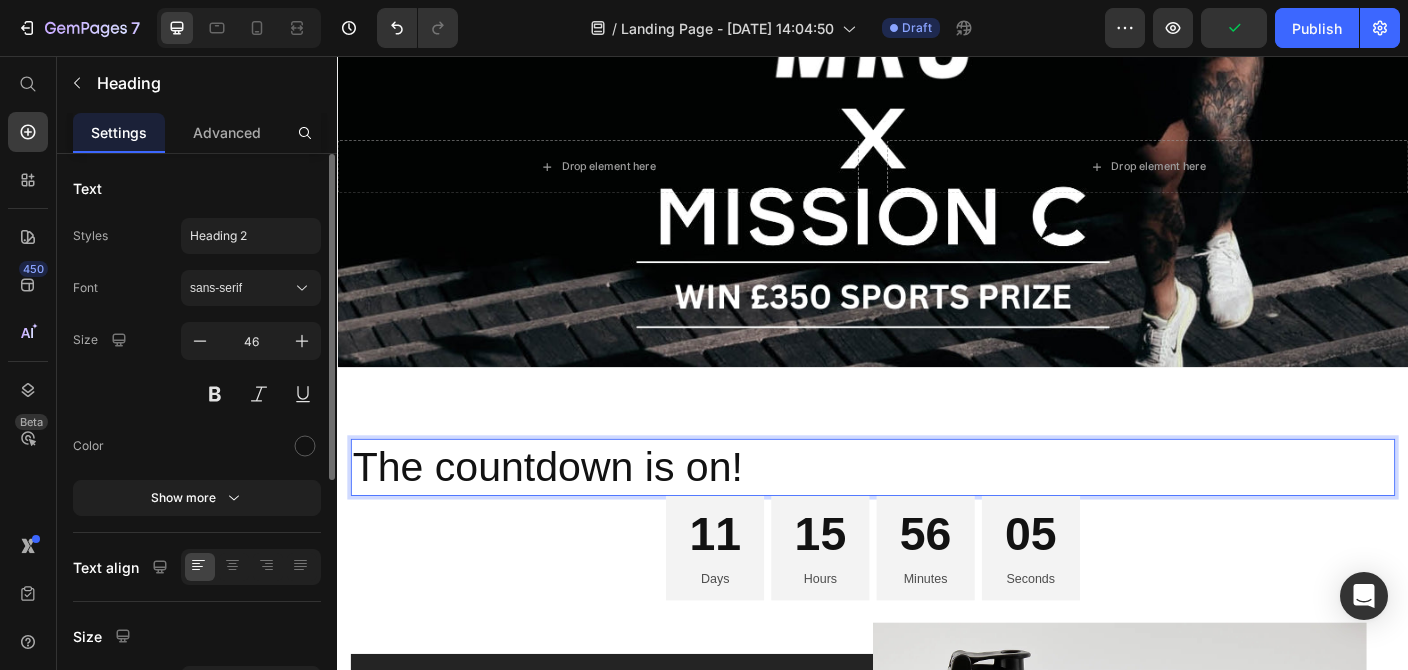 click on "The countdown is on!" at bounding box center (937, 517) 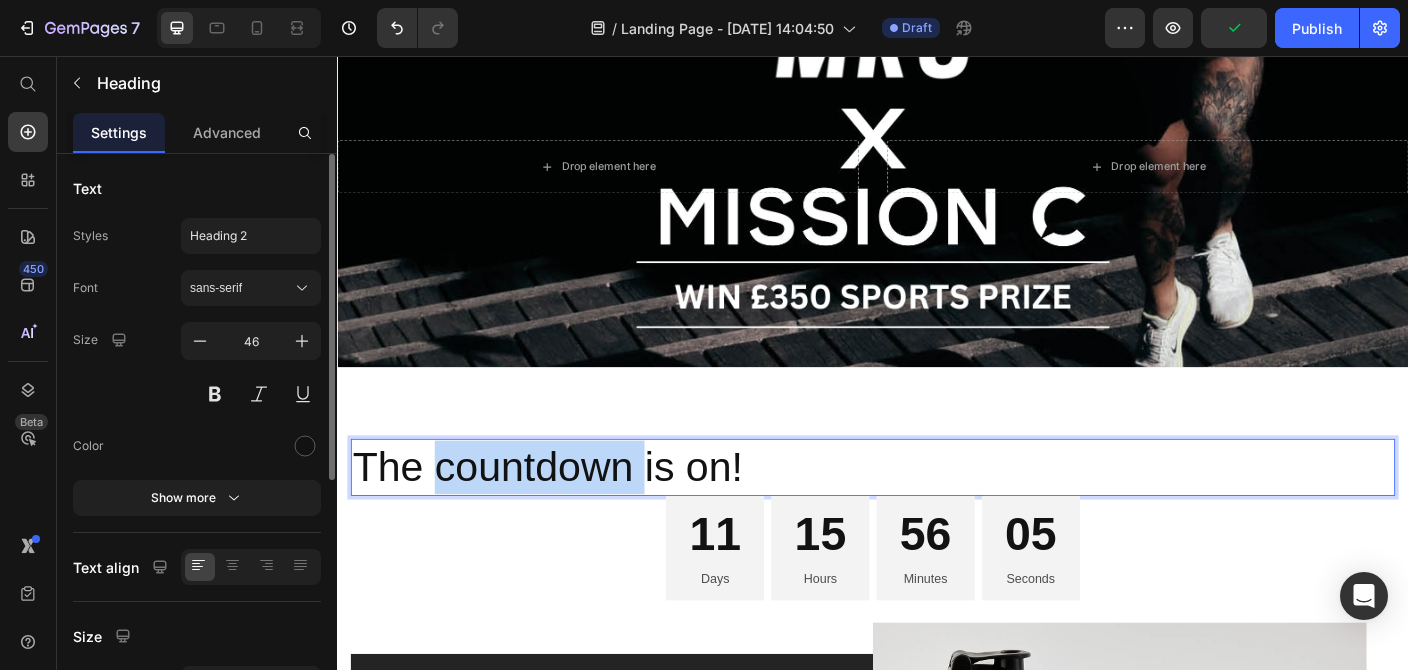 click on "The countdown is on!" at bounding box center [937, 517] 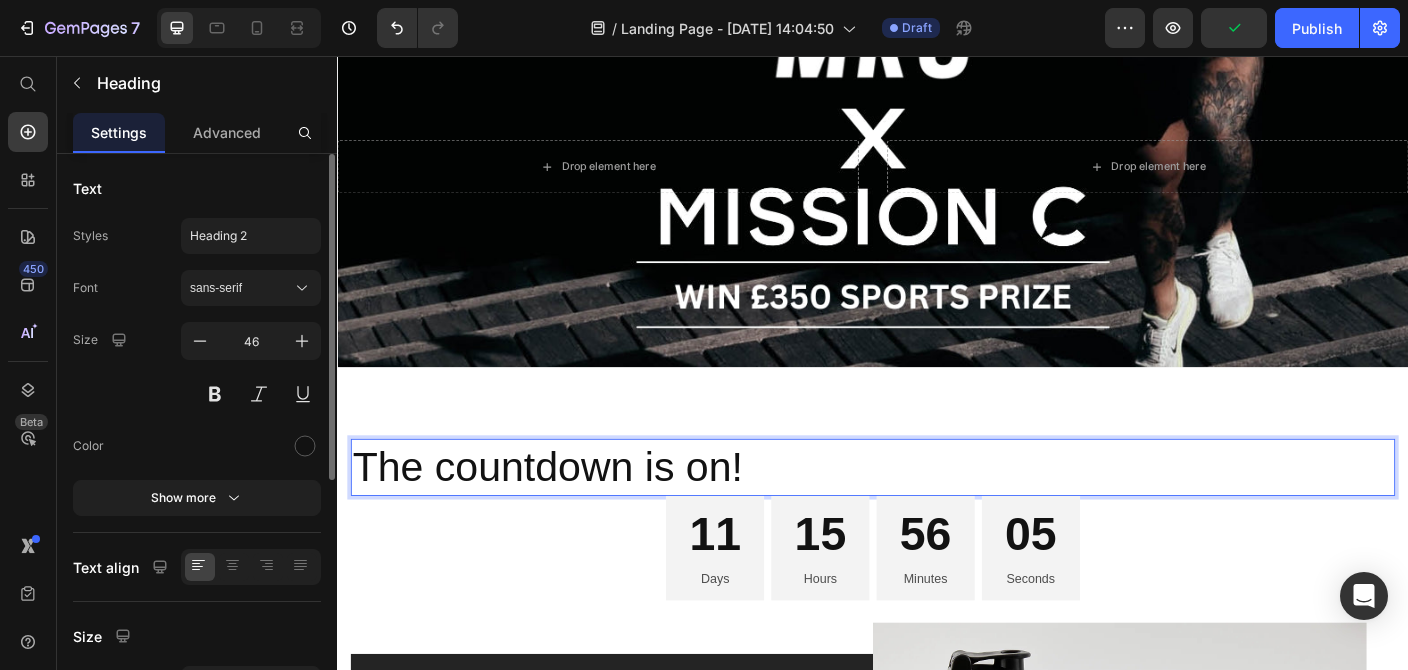click on "The countdown is on!" at bounding box center (937, 517) 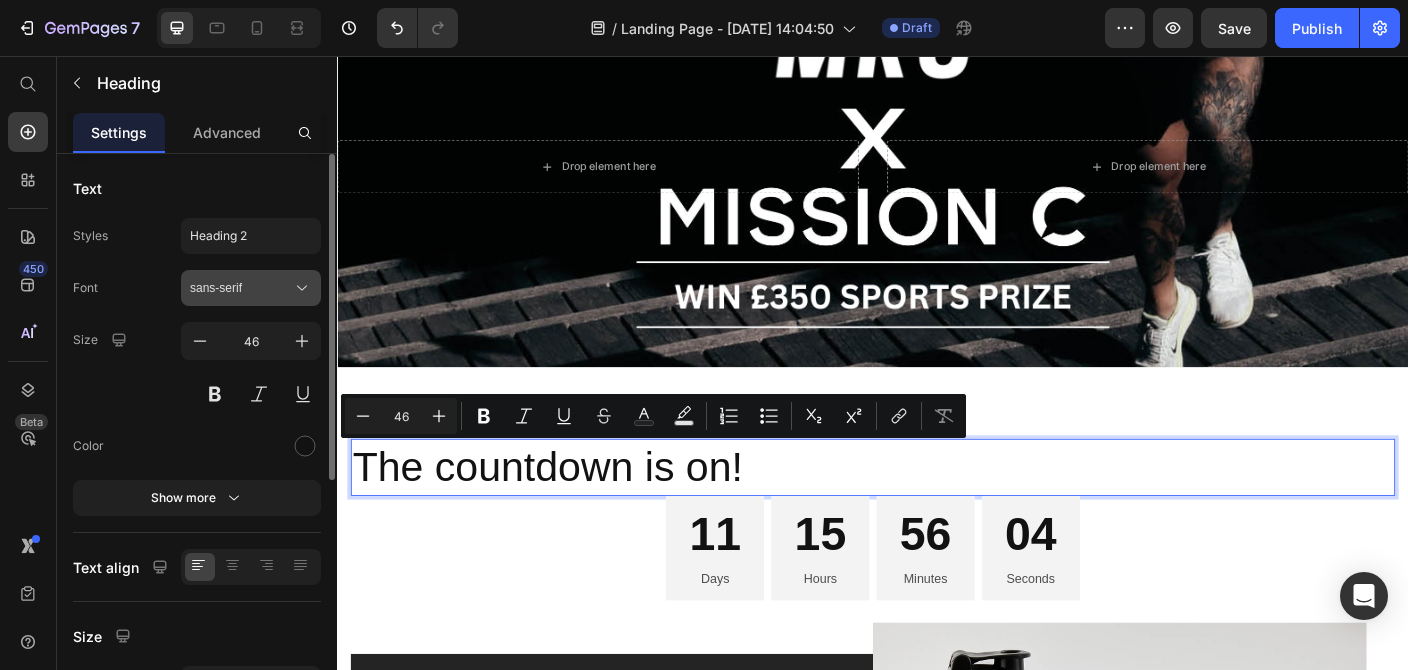 click on "sans-serif" at bounding box center (241, 288) 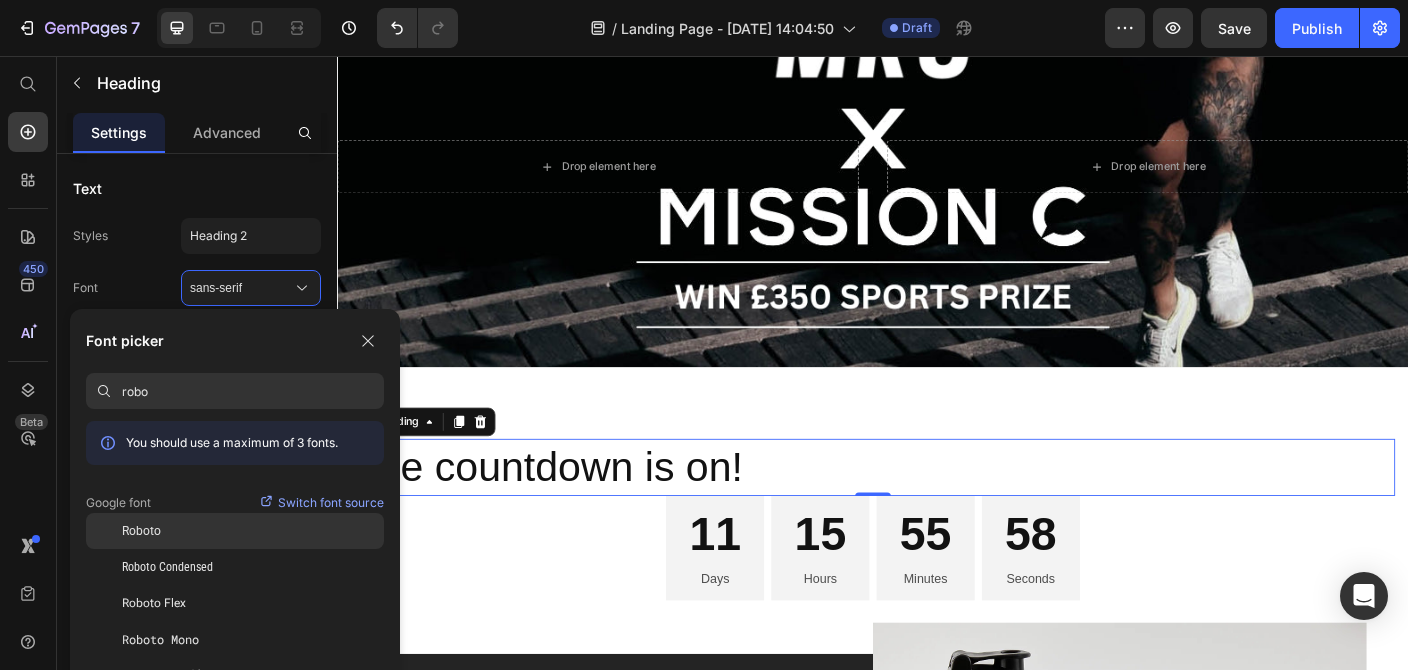 type on "robo" 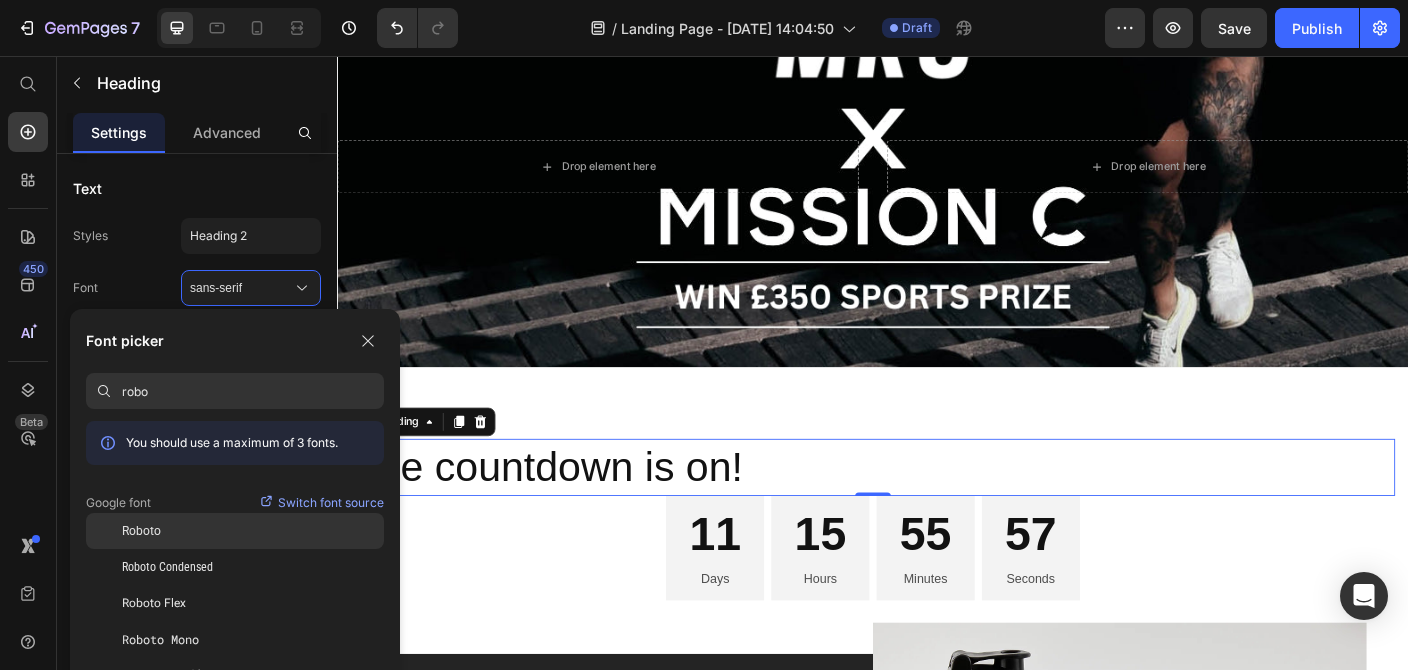 click on "Roboto" 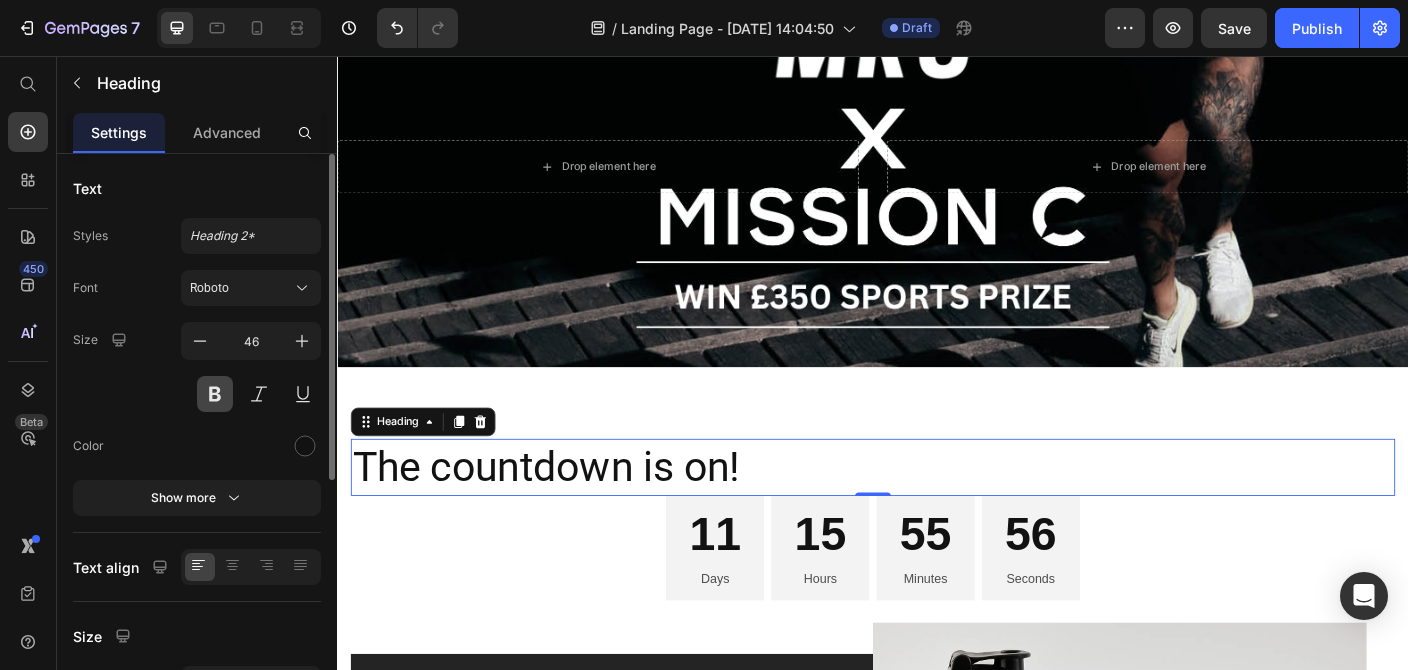 click at bounding box center [215, 394] 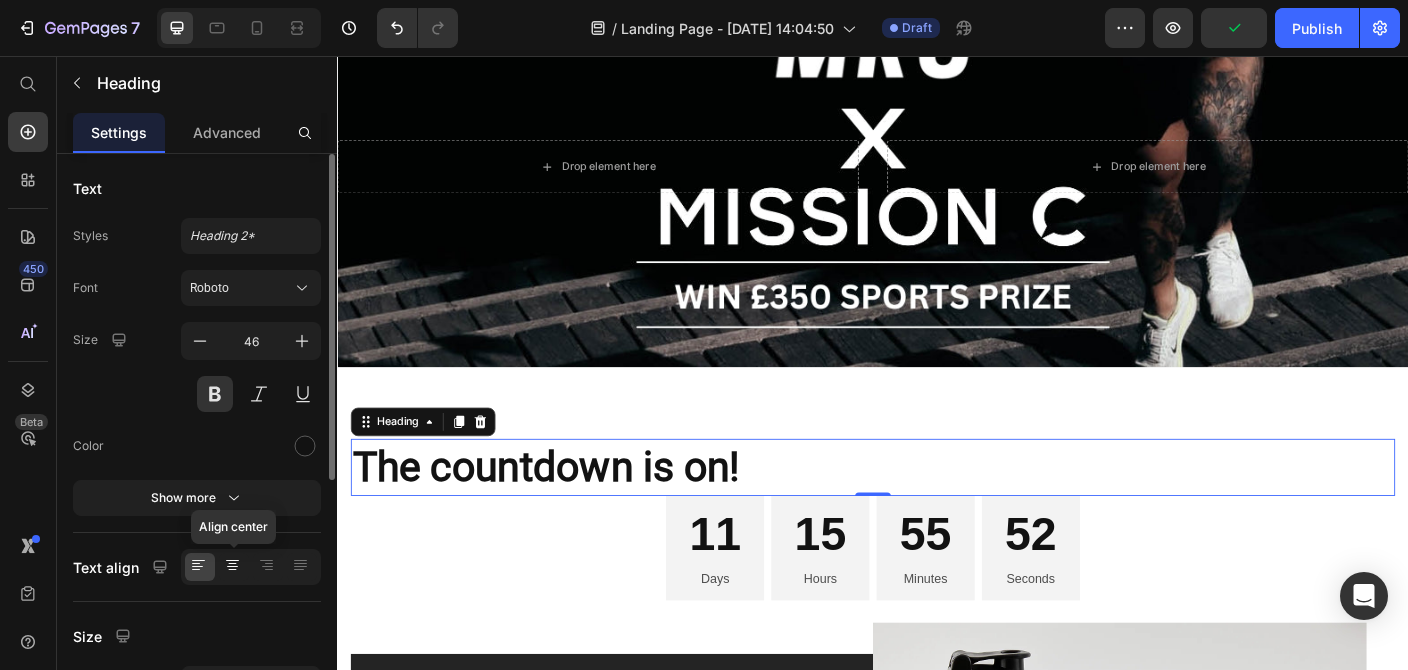click 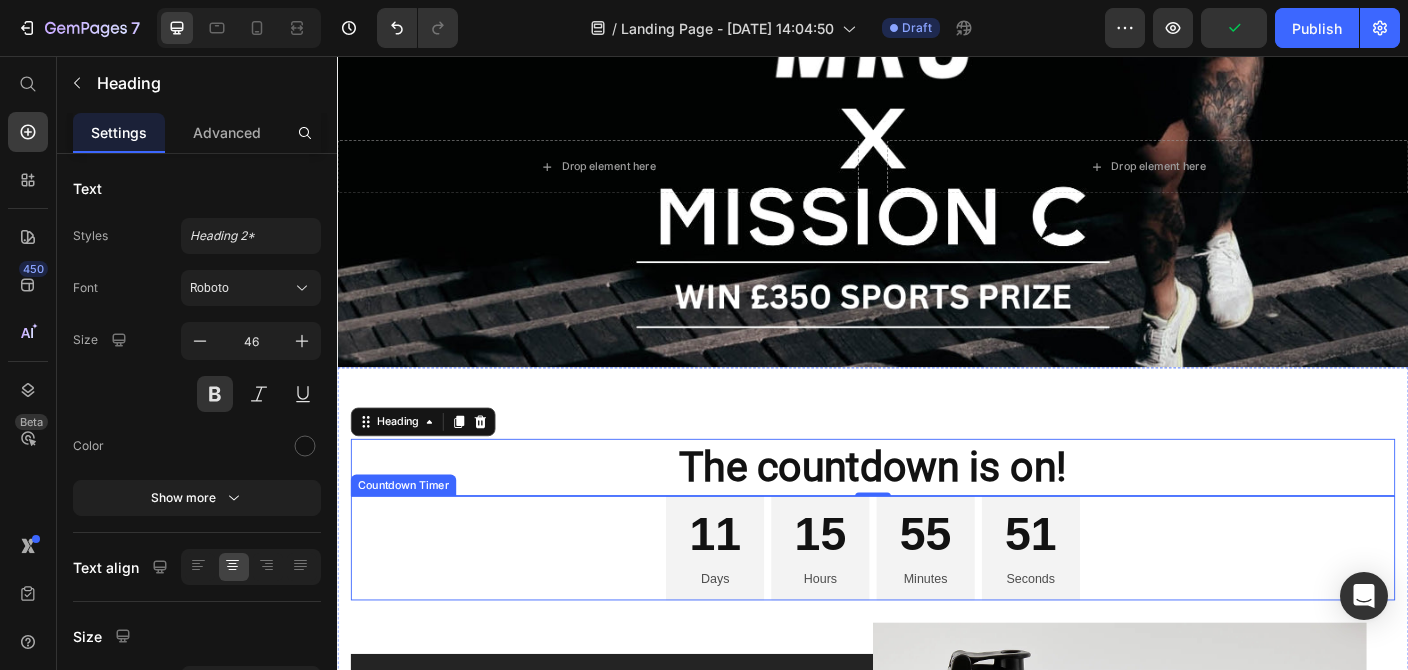 click on "11 Days 15 Hours 55 Minutes 51 Seconds" at bounding box center [937, 607] 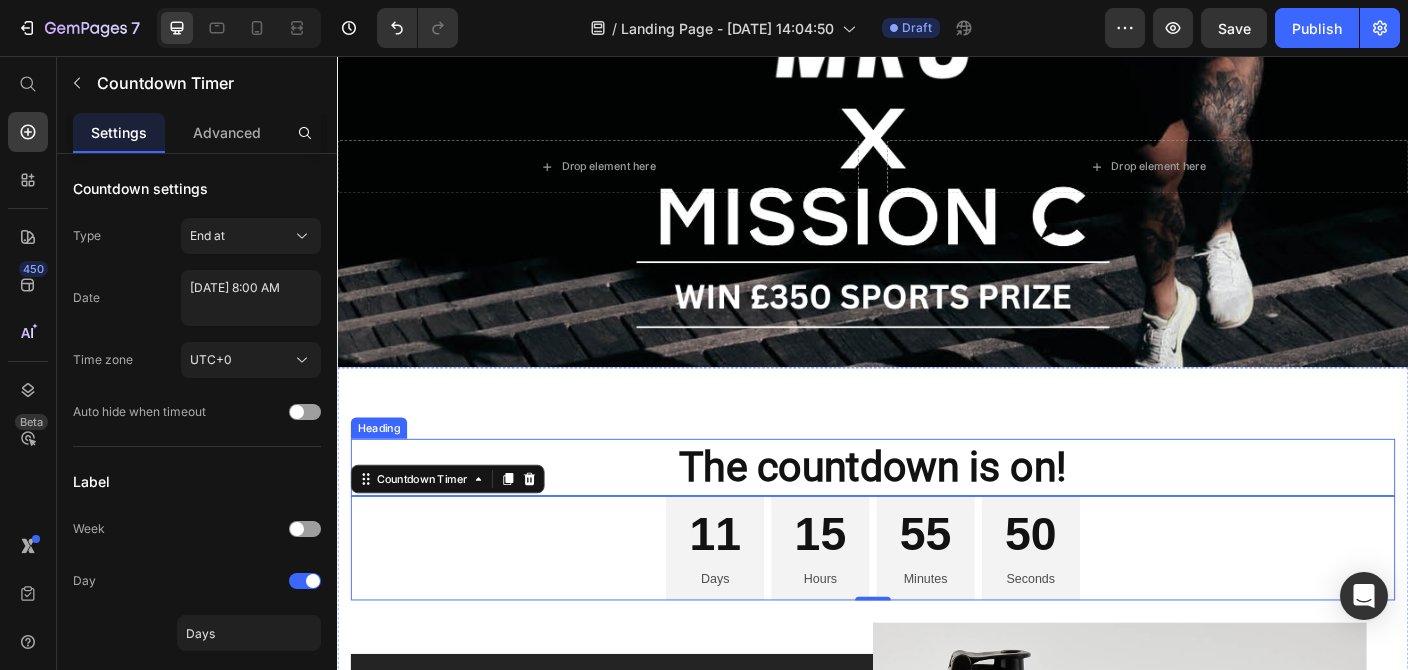 click on "The countdown is on!" at bounding box center [937, 517] 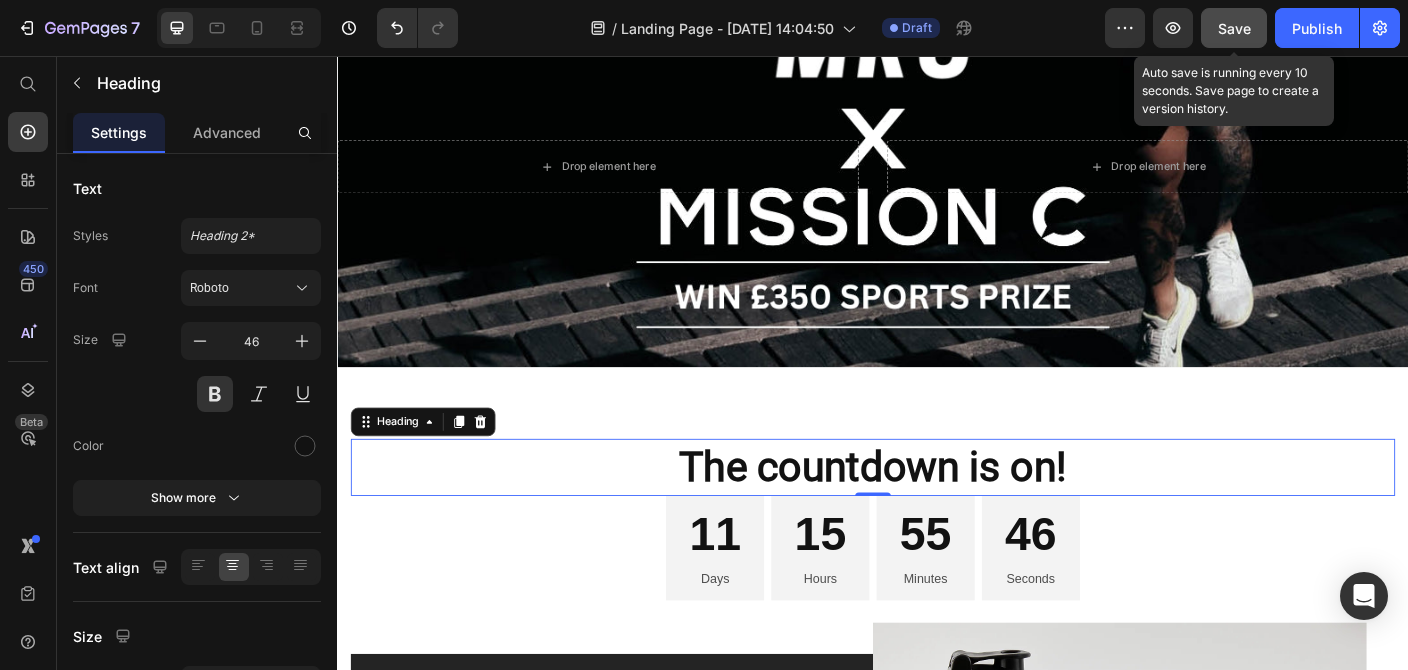 click on "Save" at bounding box center (1234, 28) 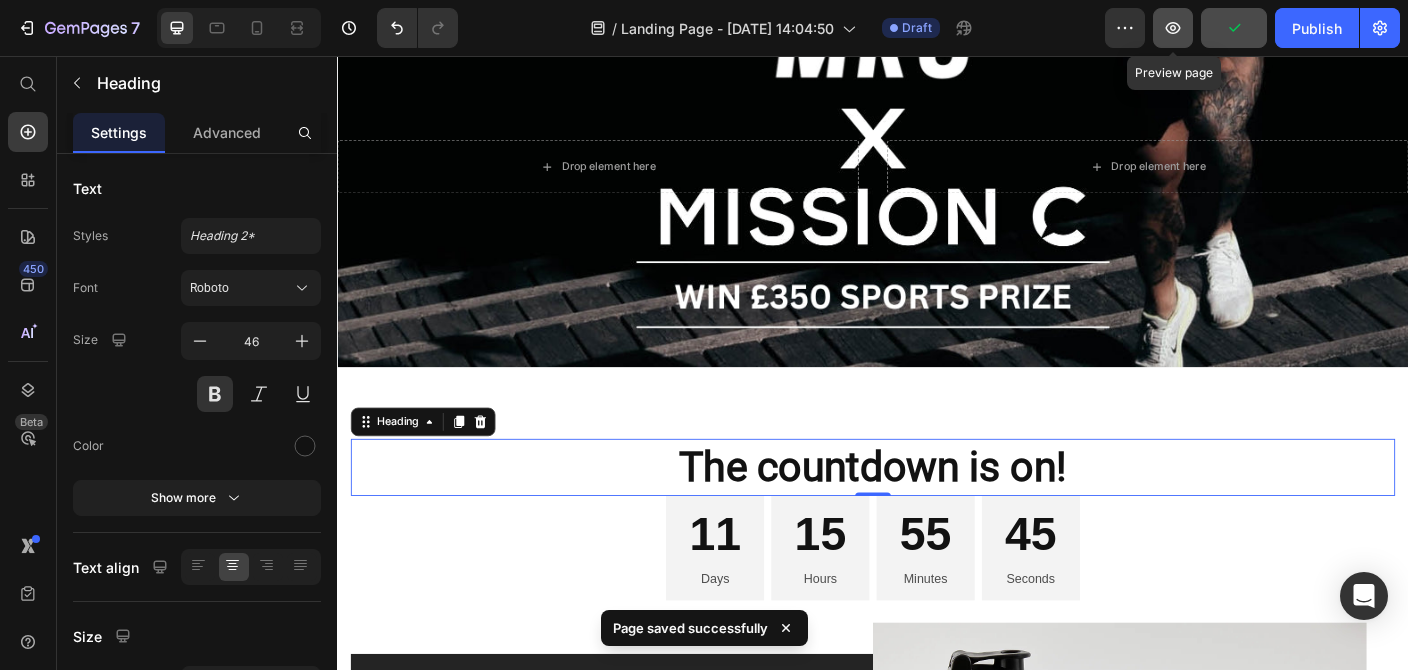 click 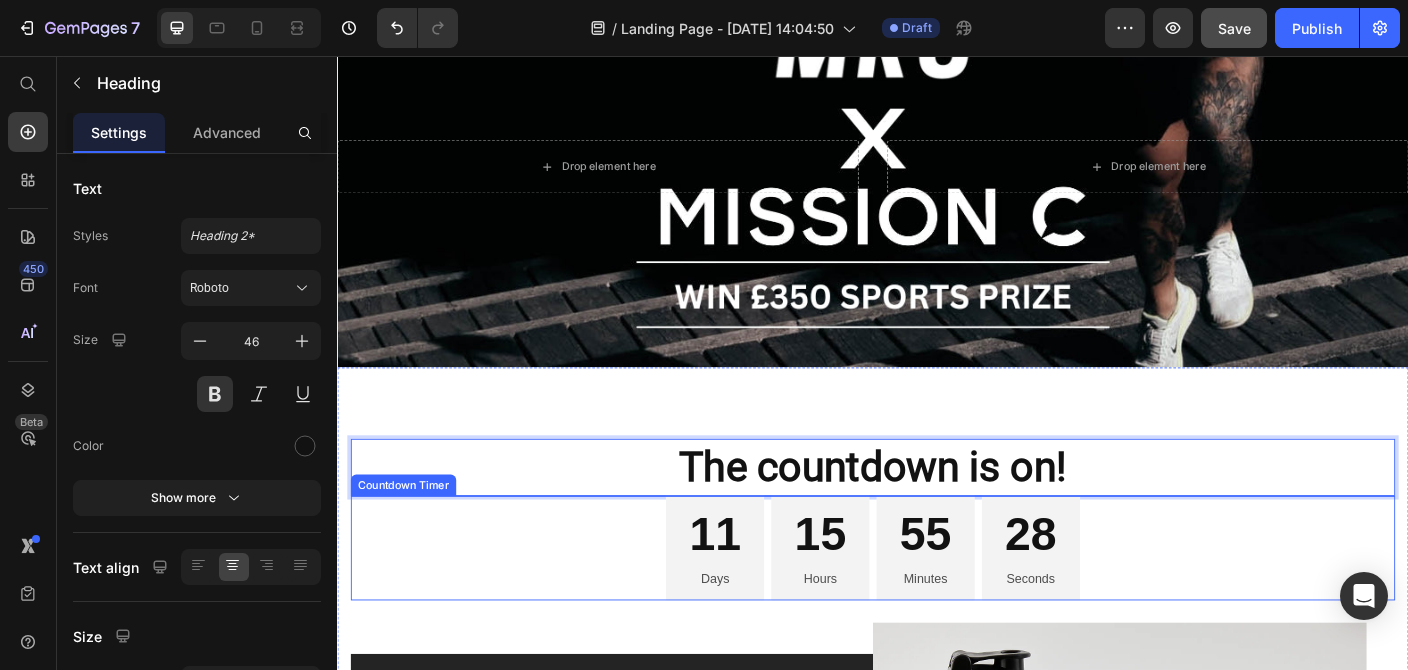 click on "11 Days 15 Hours 55 Minutes 28 Seconds" at bounding box center [937, 607] 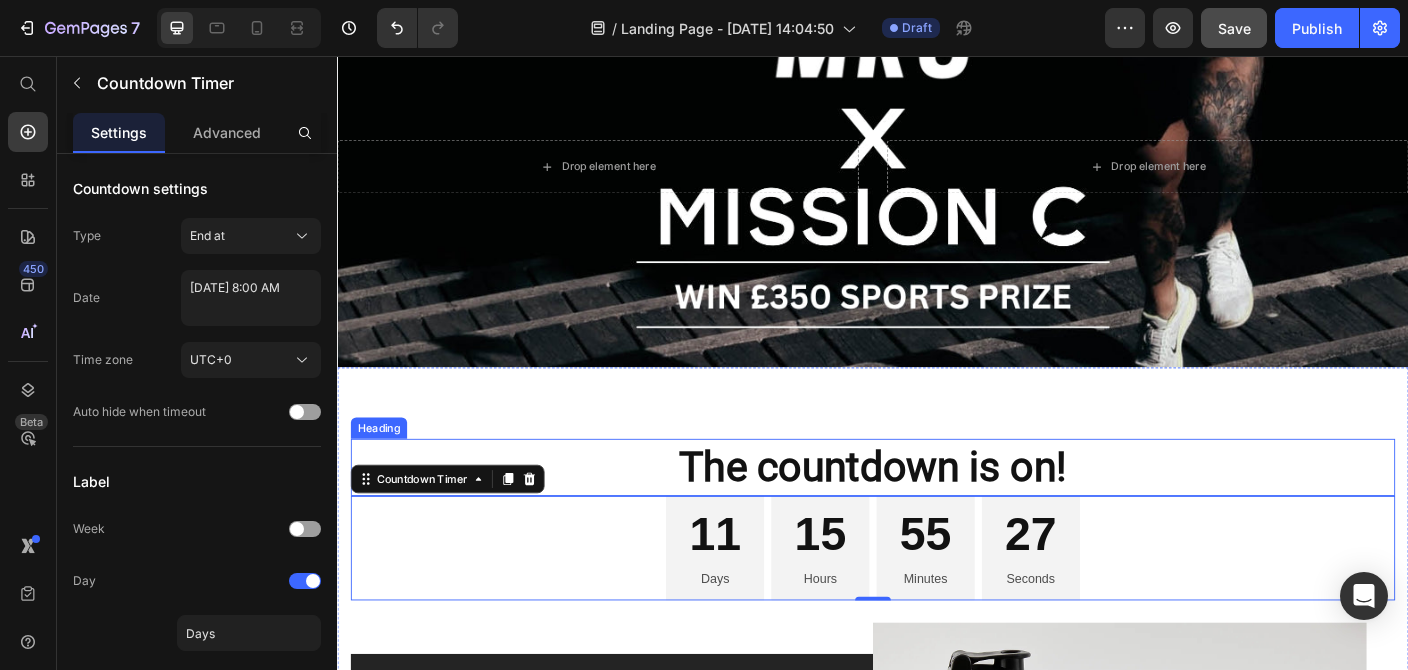 click on "The countdown is on!" at bounding box center [937, 517] 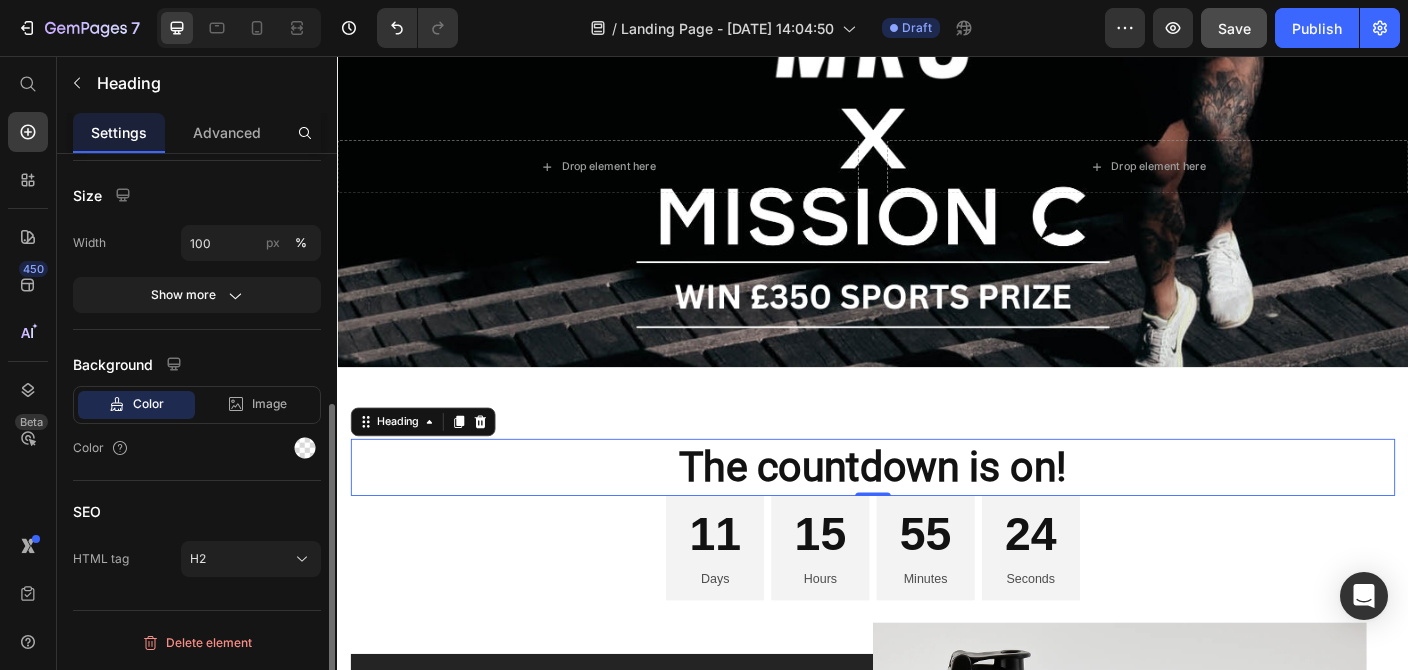 scroll, scrollTop: 0, scrollLeft: 0, axis: both 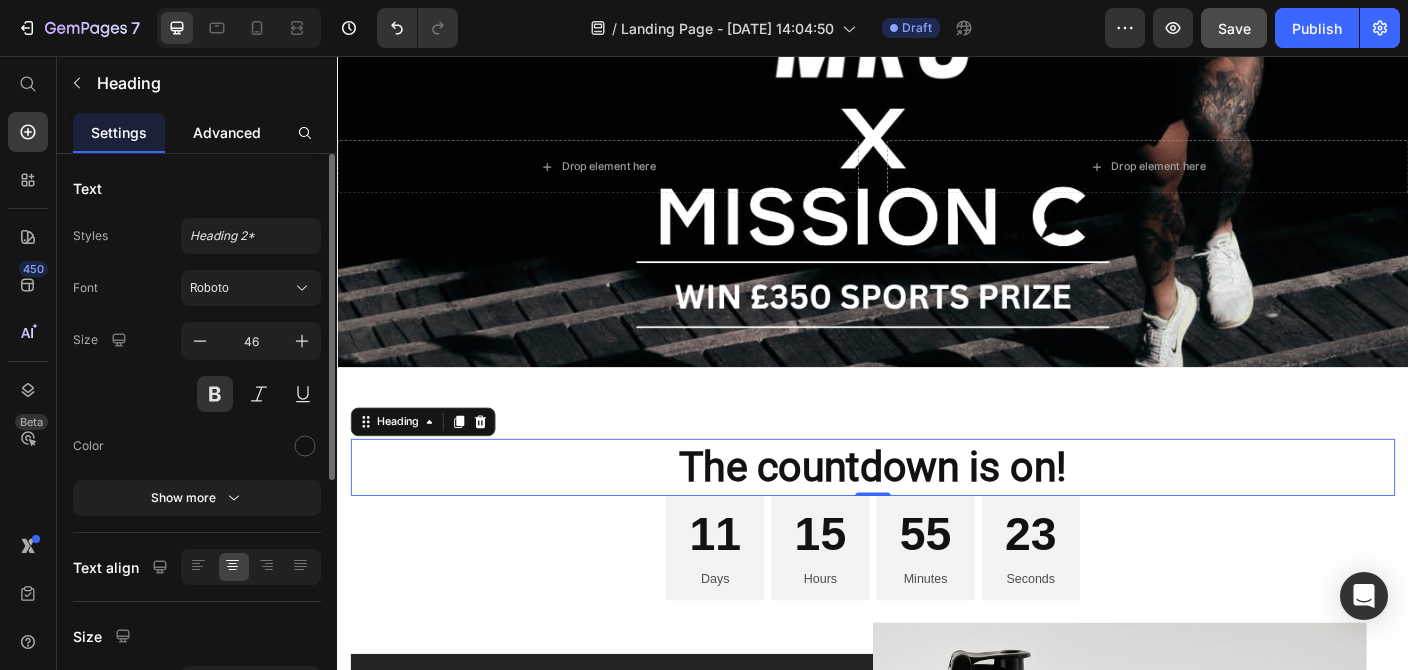 click on "Advanced" at bounding box center (227, 132) 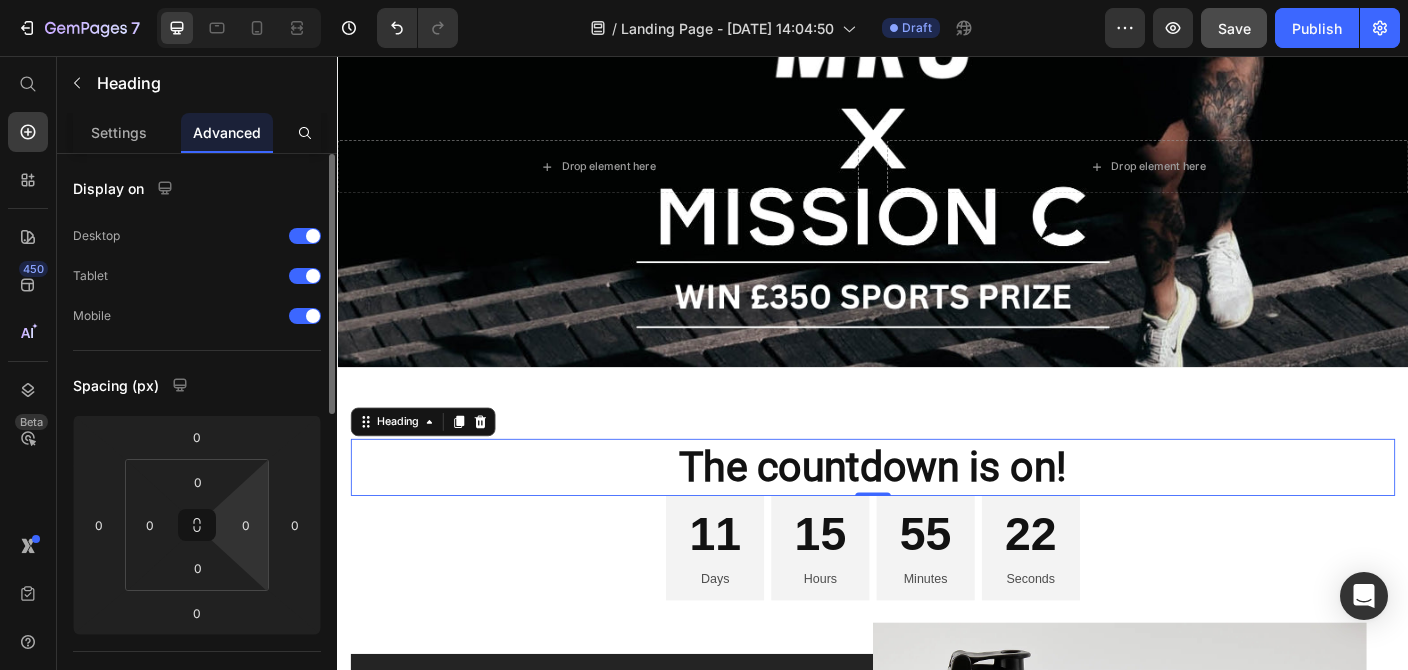 scroll, scrollTop: 108, scrollLeft: 0, axis: vertical 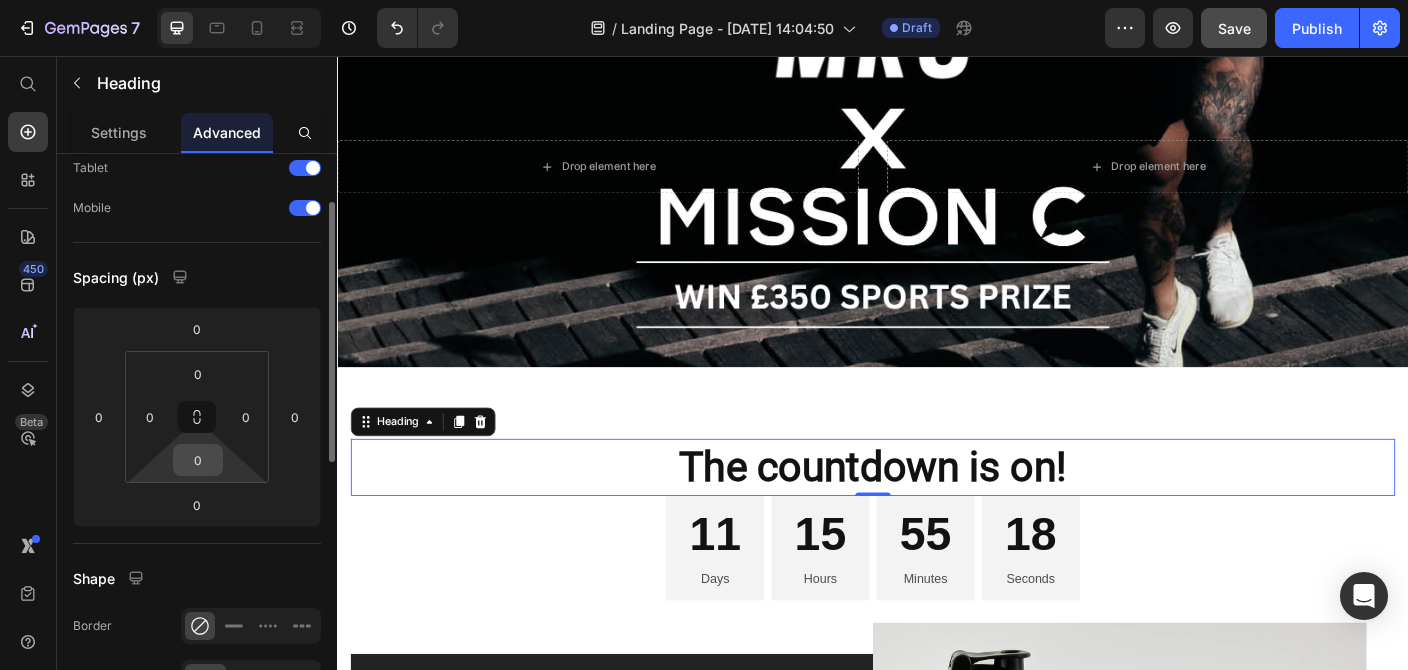click on "0" at bounding box center [198, 460] 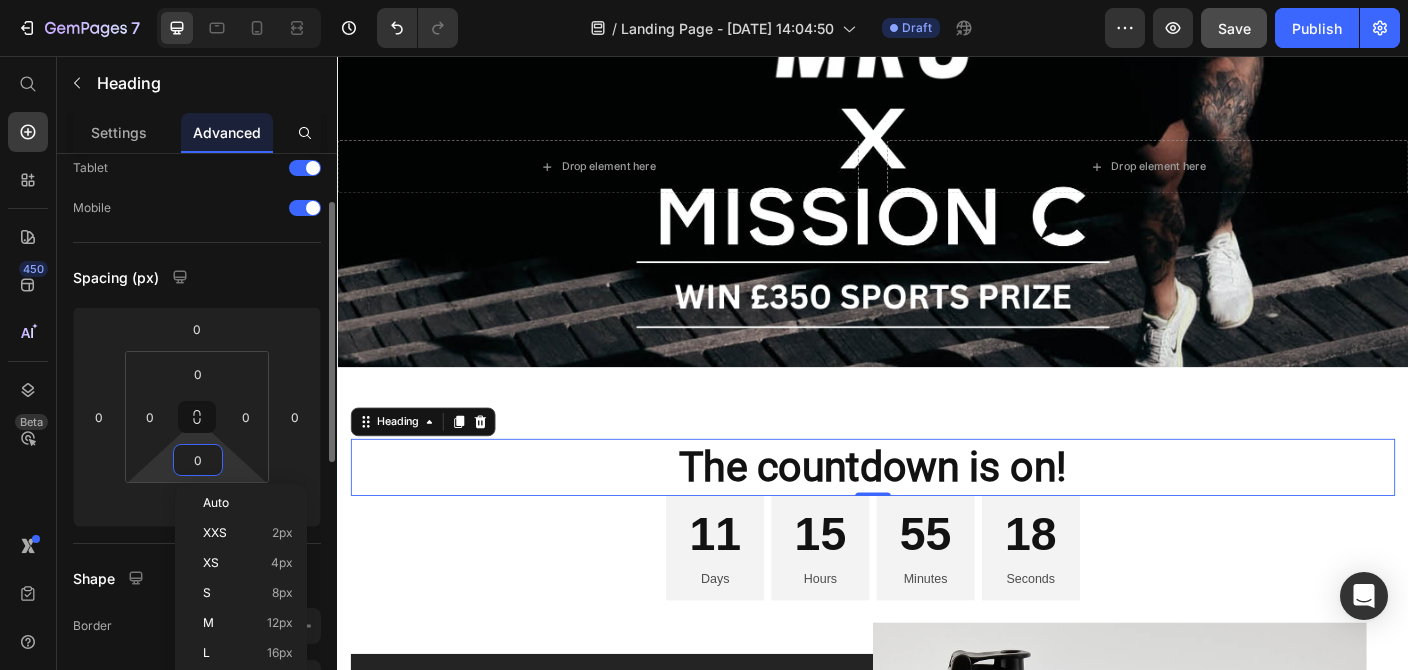 click on "0" at bounding box center (198, 460) 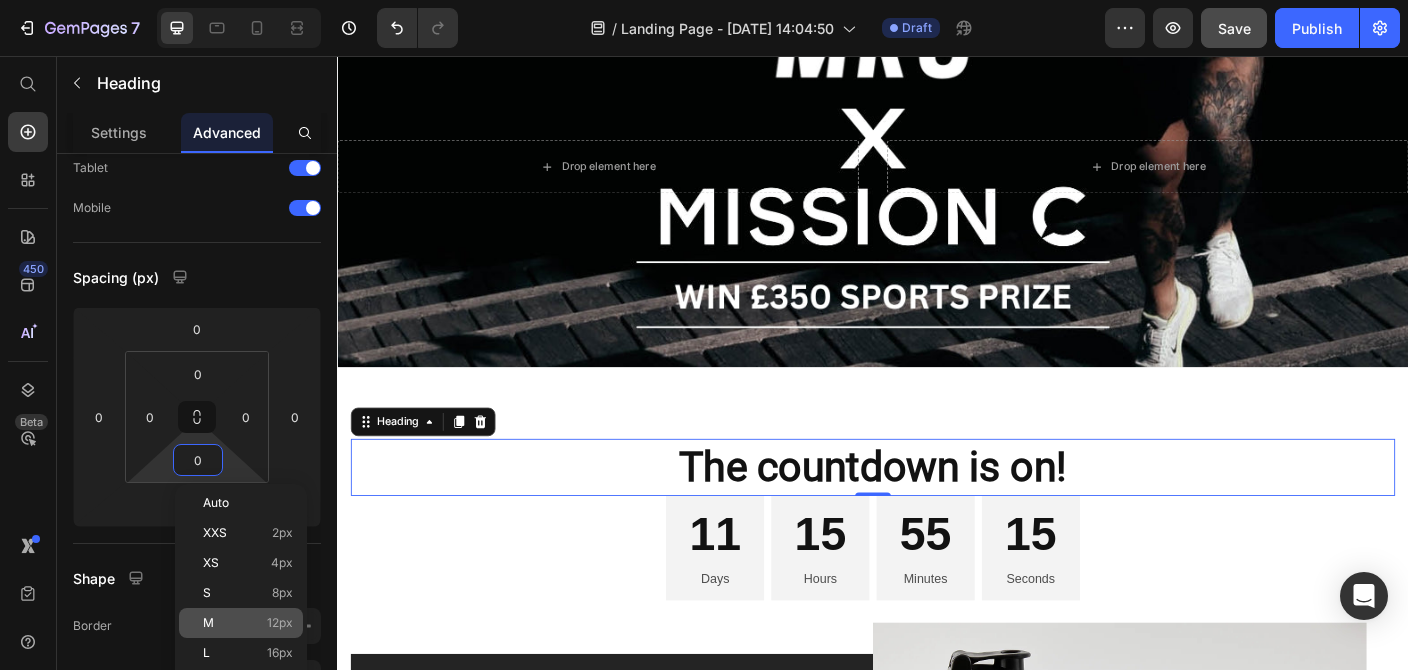 click on "M 12px" at bounding box center [248, 623] 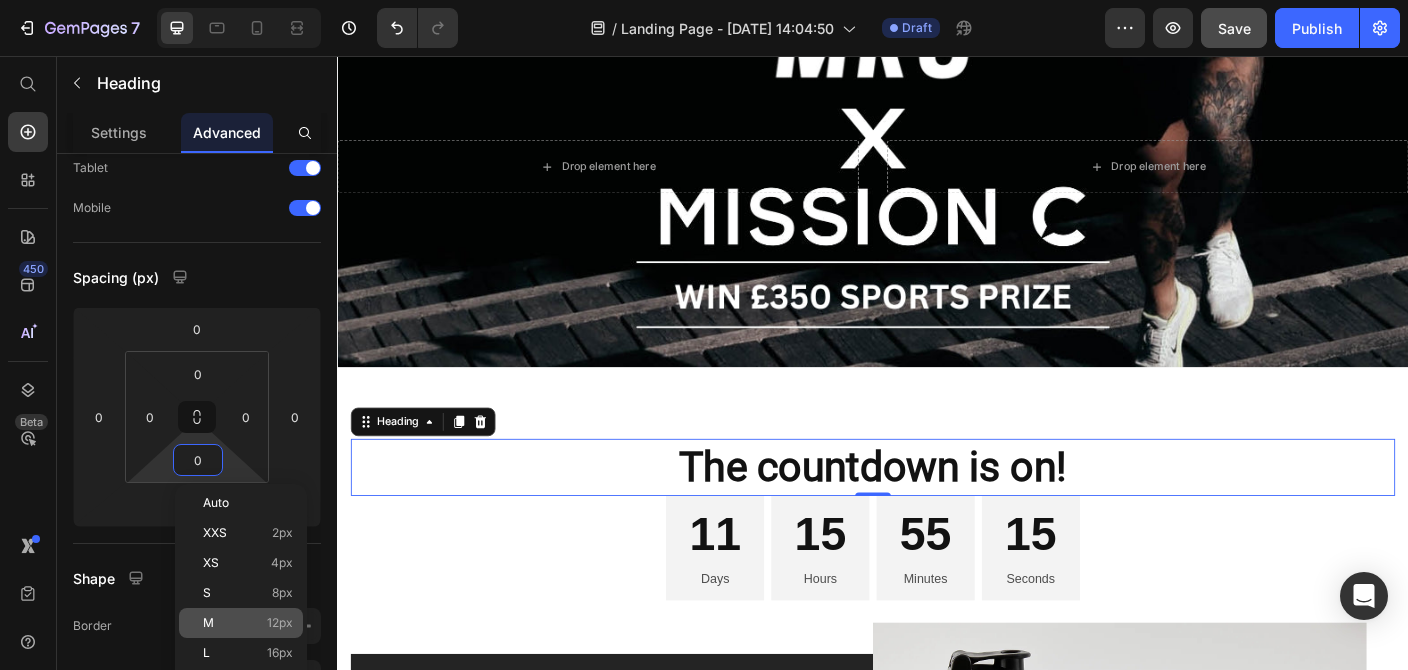type on "12" 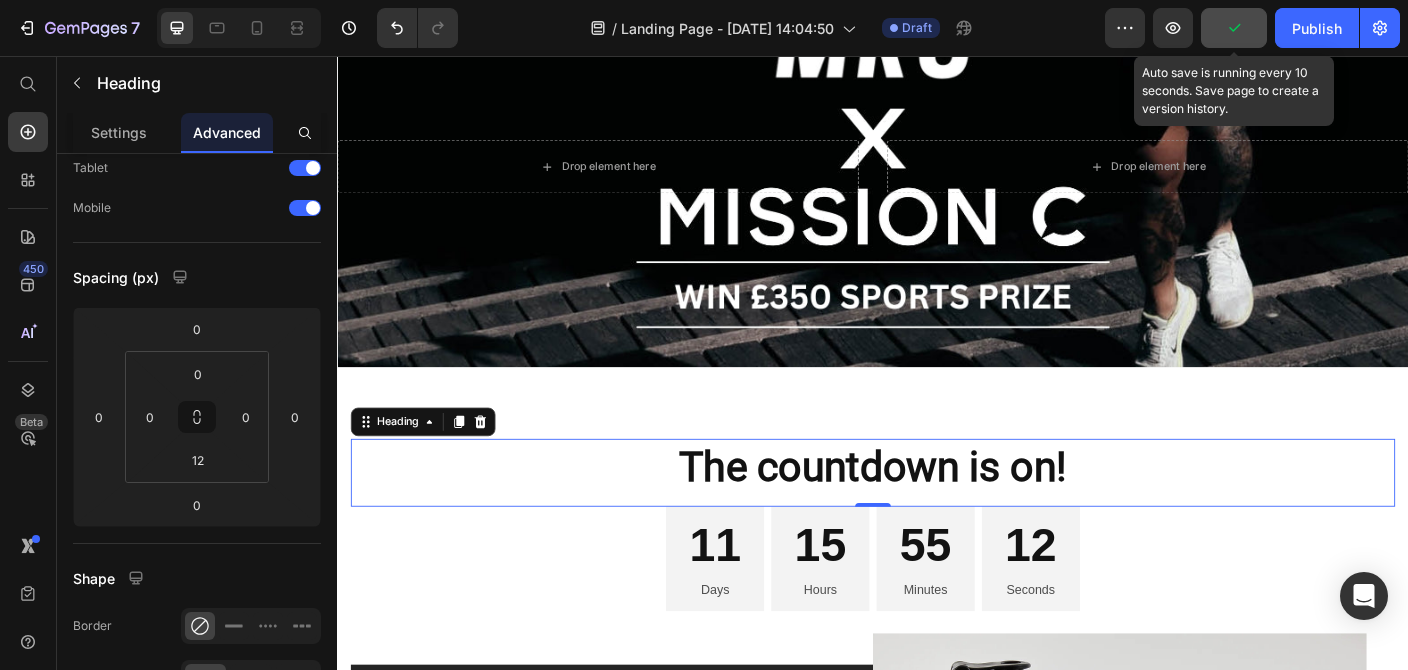 click 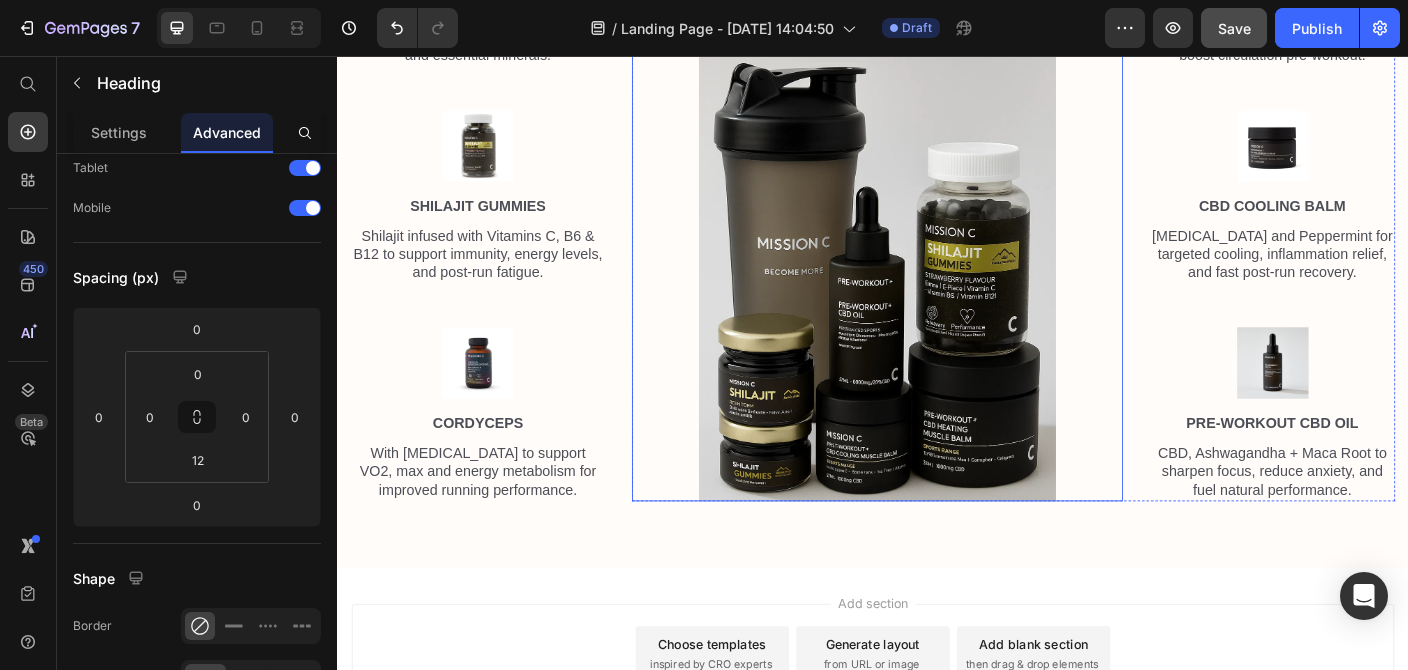 scroll, scrollTop: 2042, scrollLeft: 0, axis: vertical 